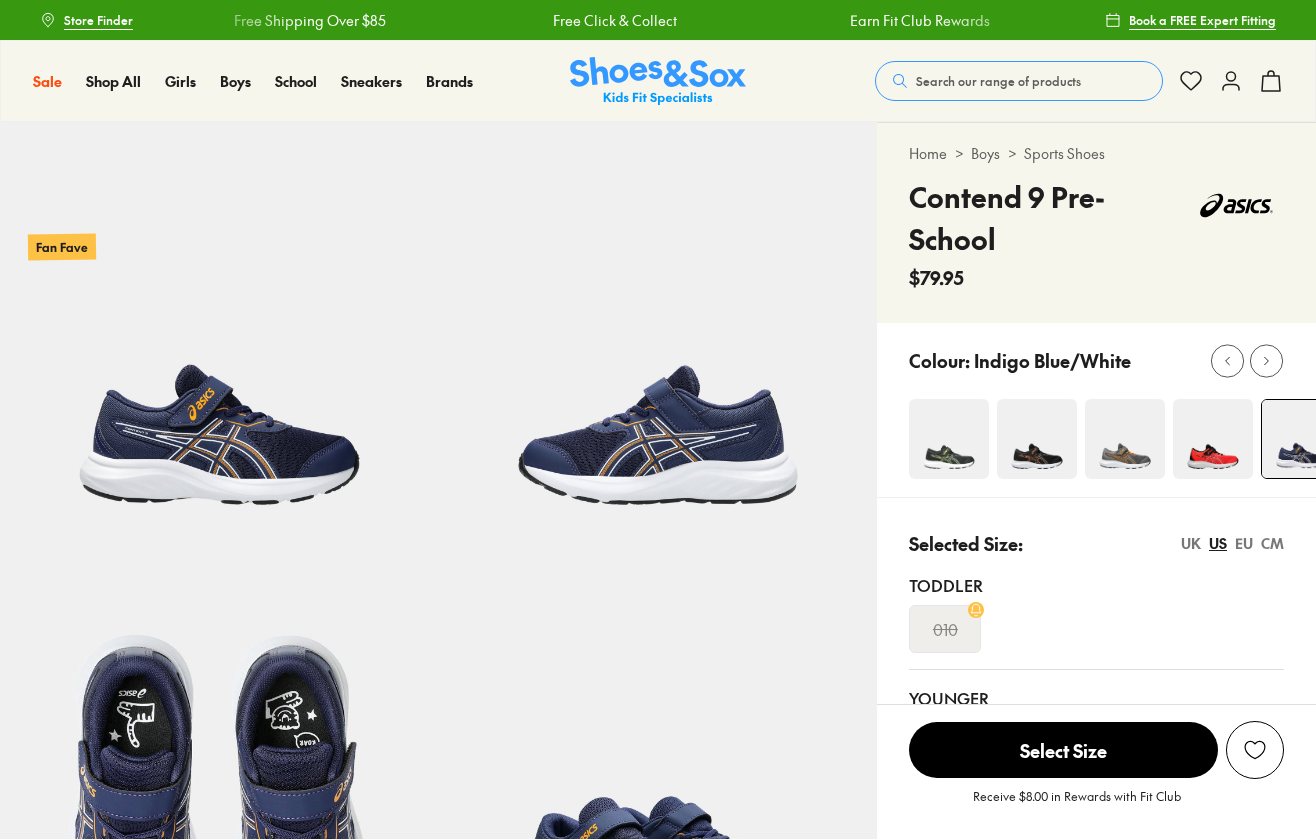 scroll, scrollTop: 0, scrollLeft: 0, axis: both 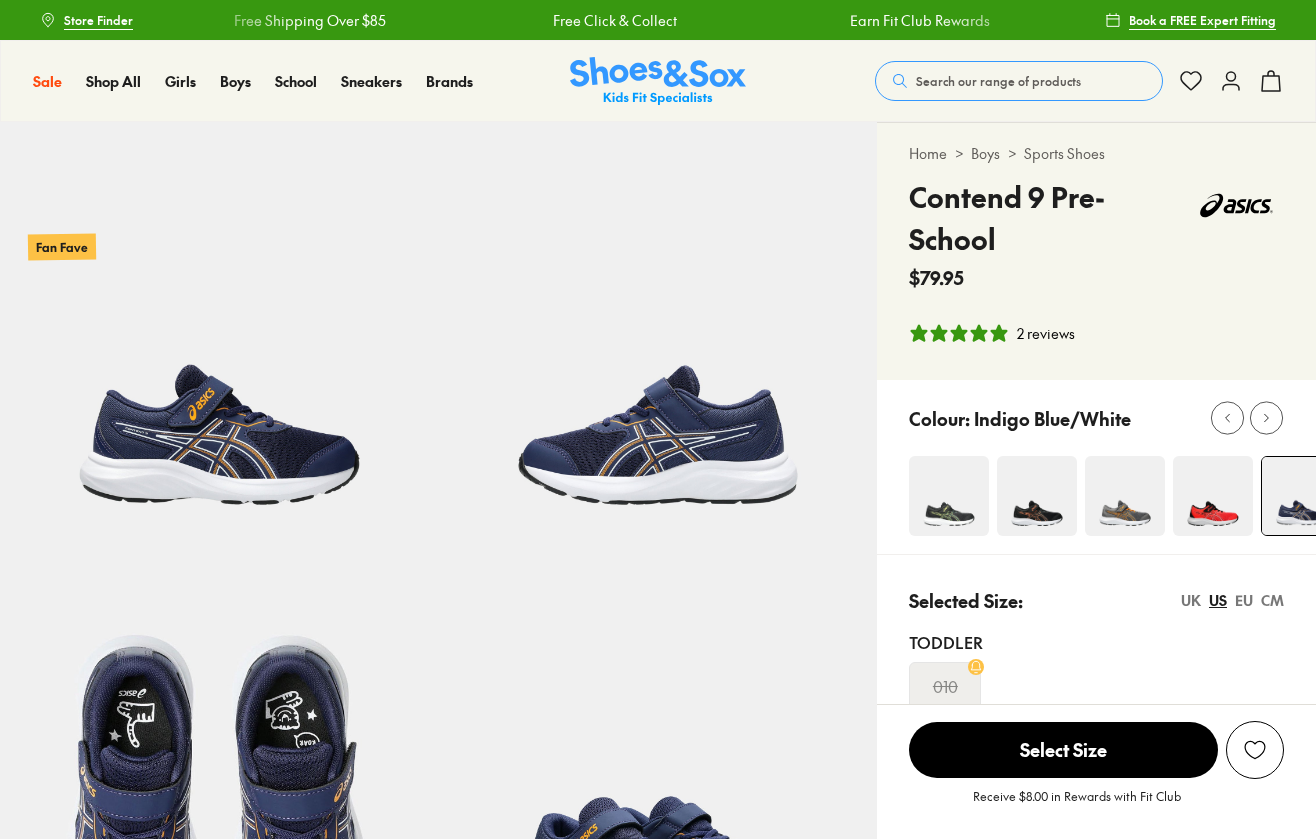 select on "*" 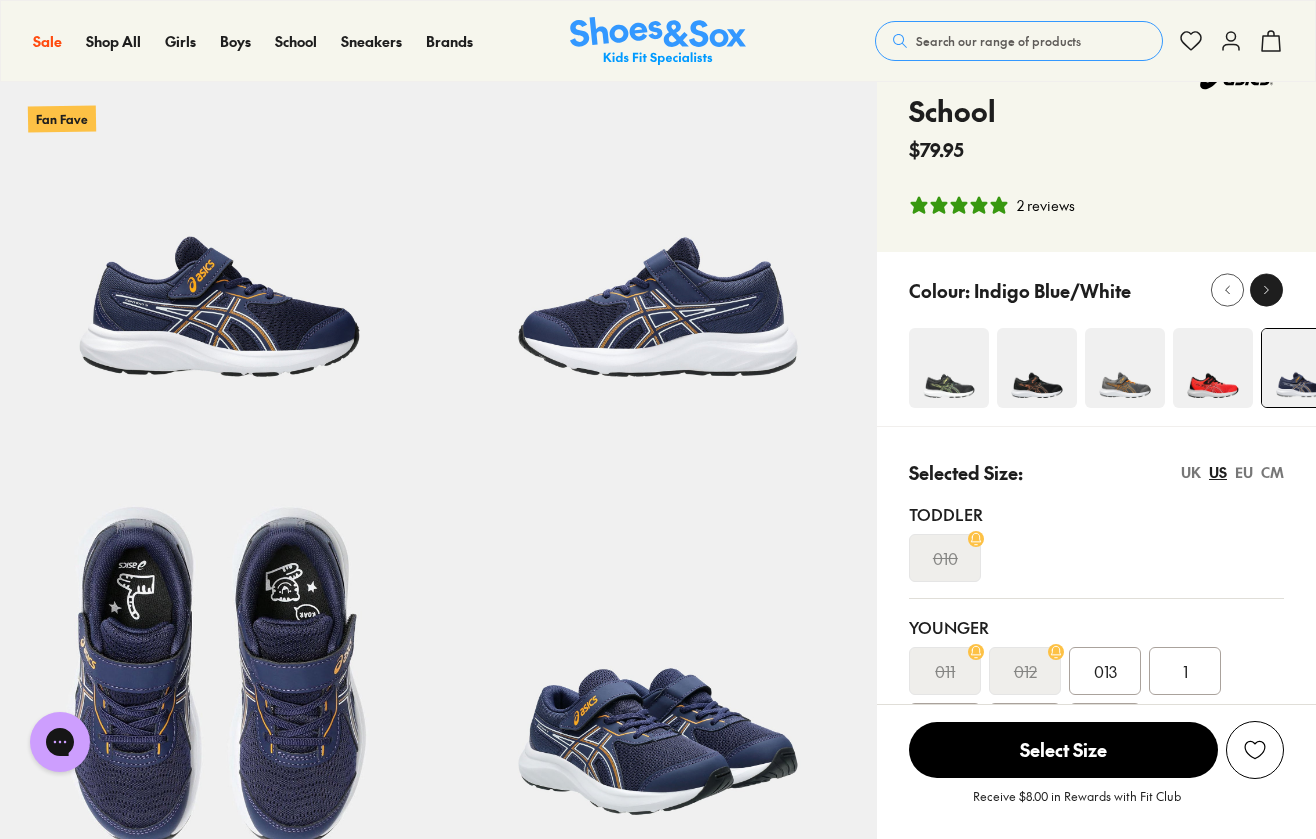 scroll, scrollTop: 0, scrollLeft: 0, axis: both 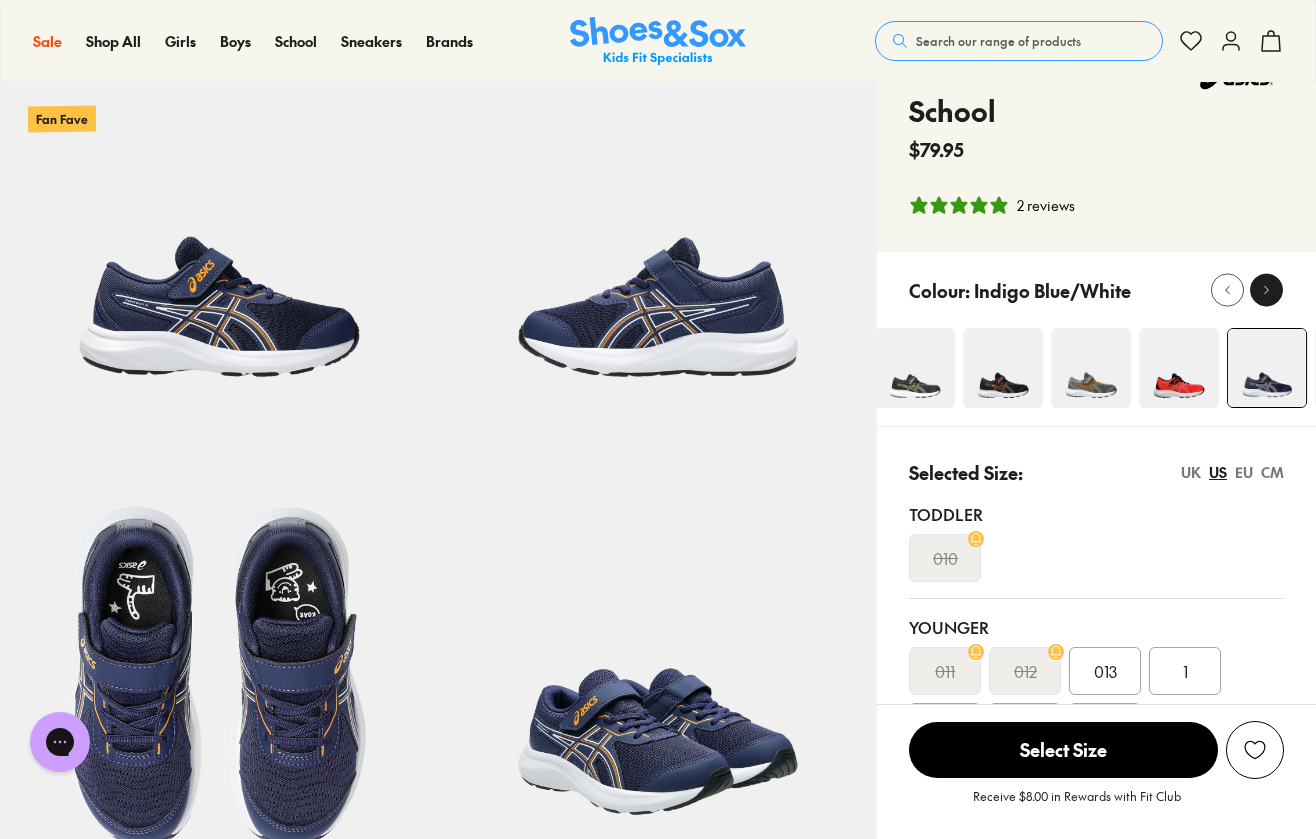 click 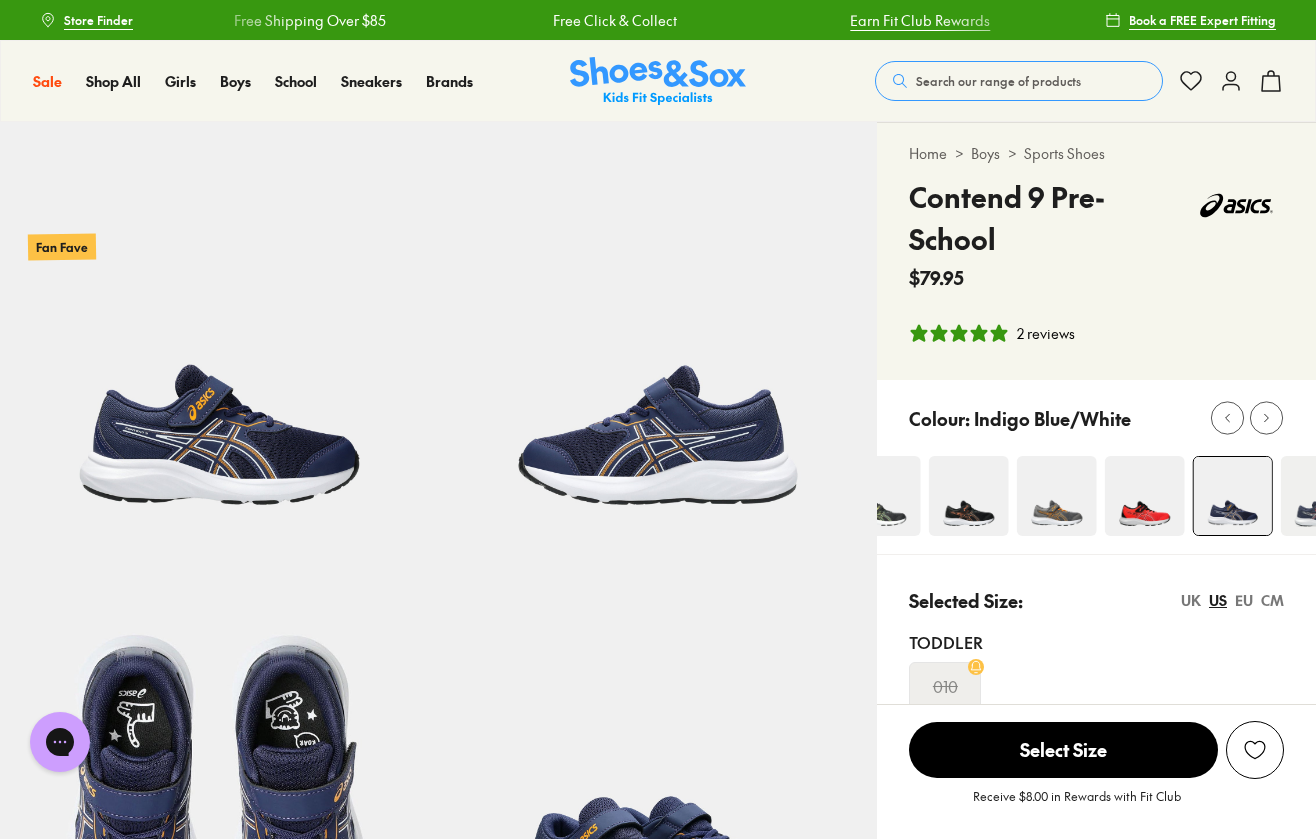 scroll, scrollTop: 0, scrollLeft: 0, axis: both 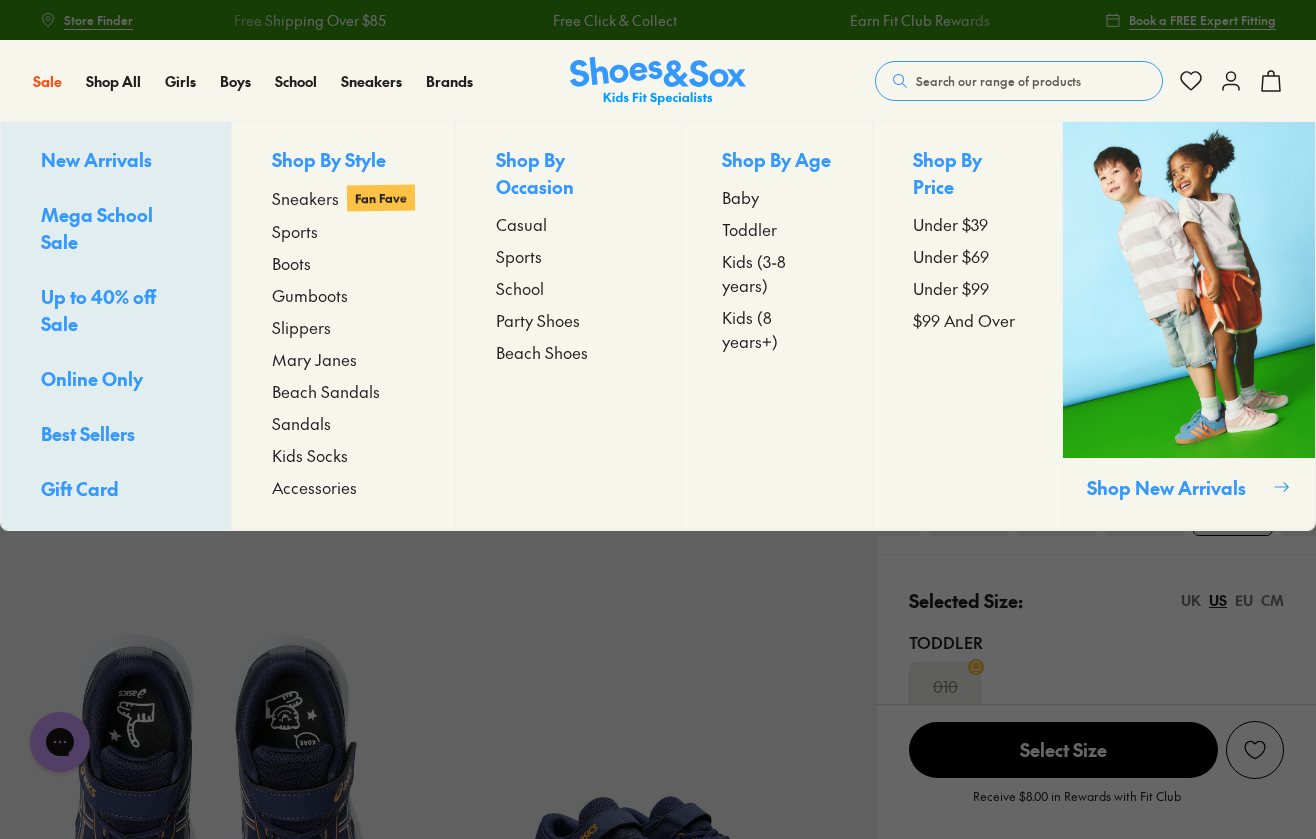 click on "Sneakers" at bounding box center (305, 198) 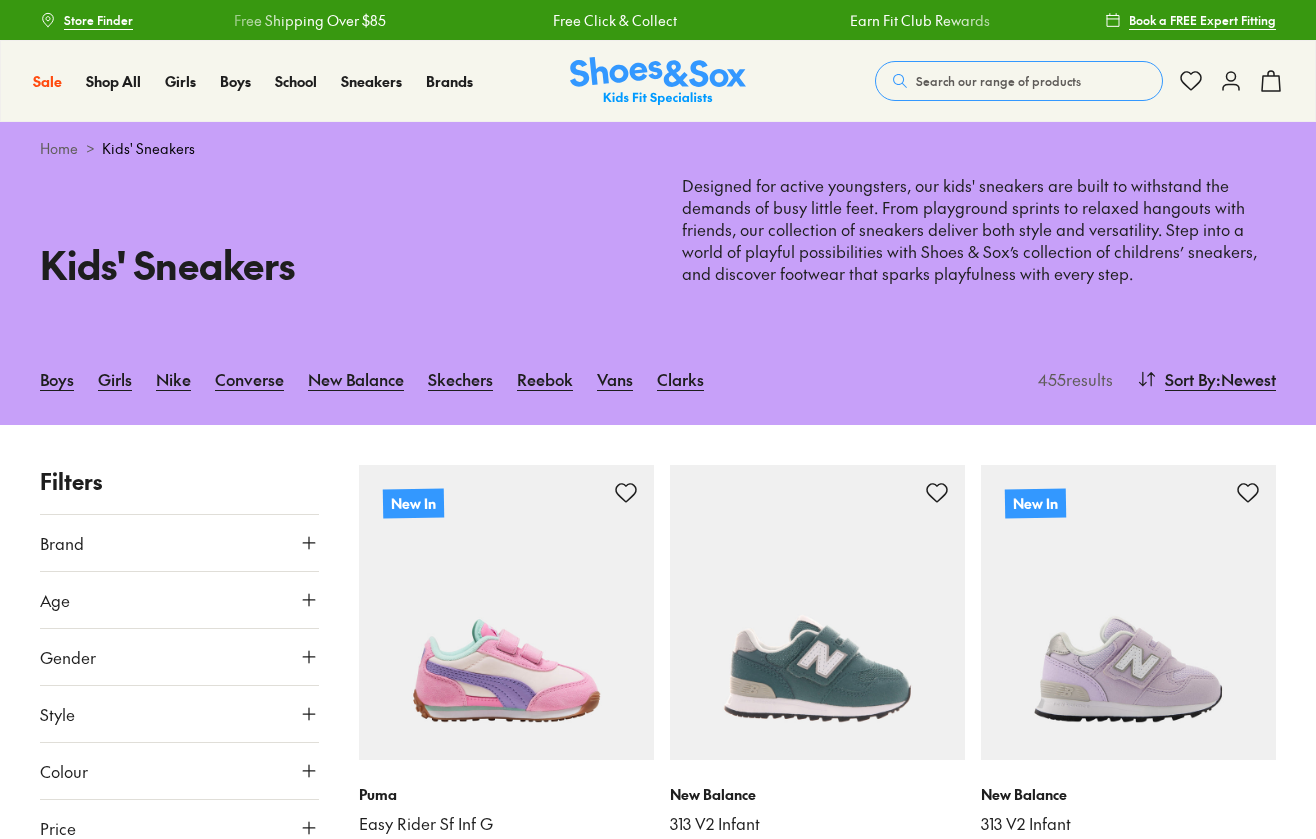 scroll, scrollTop: 0, scrollLeft: 0, axis: both 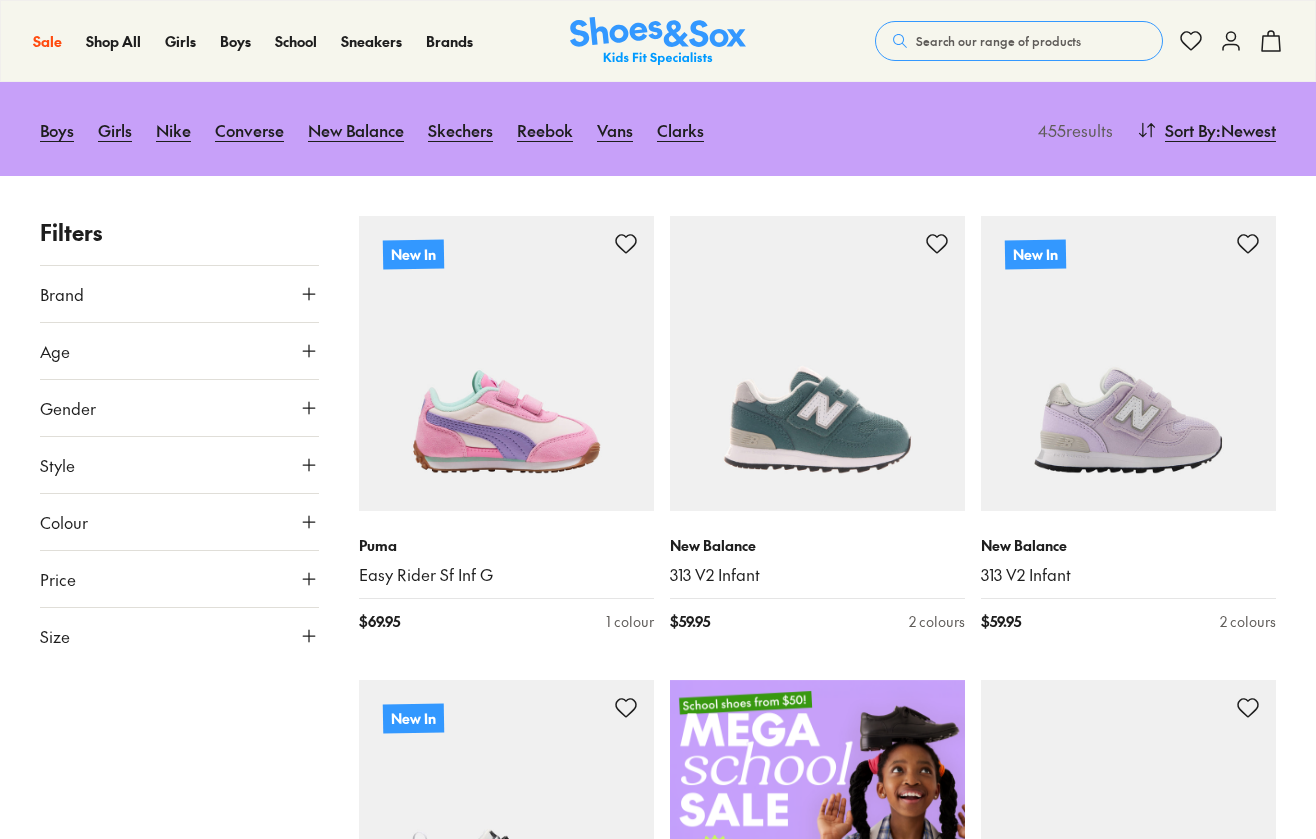 click 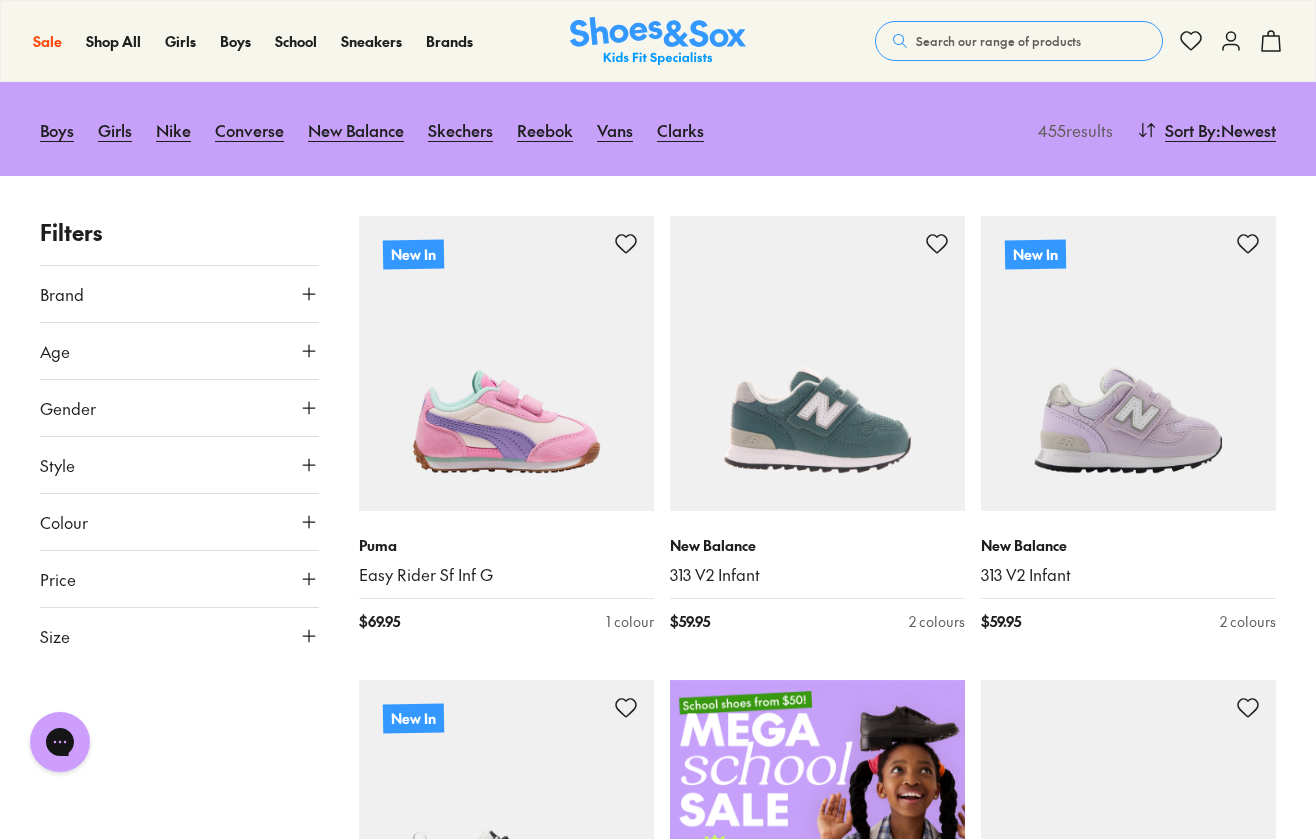 scroll, scrollTop: 0, scrollLeft: 0, axis: both 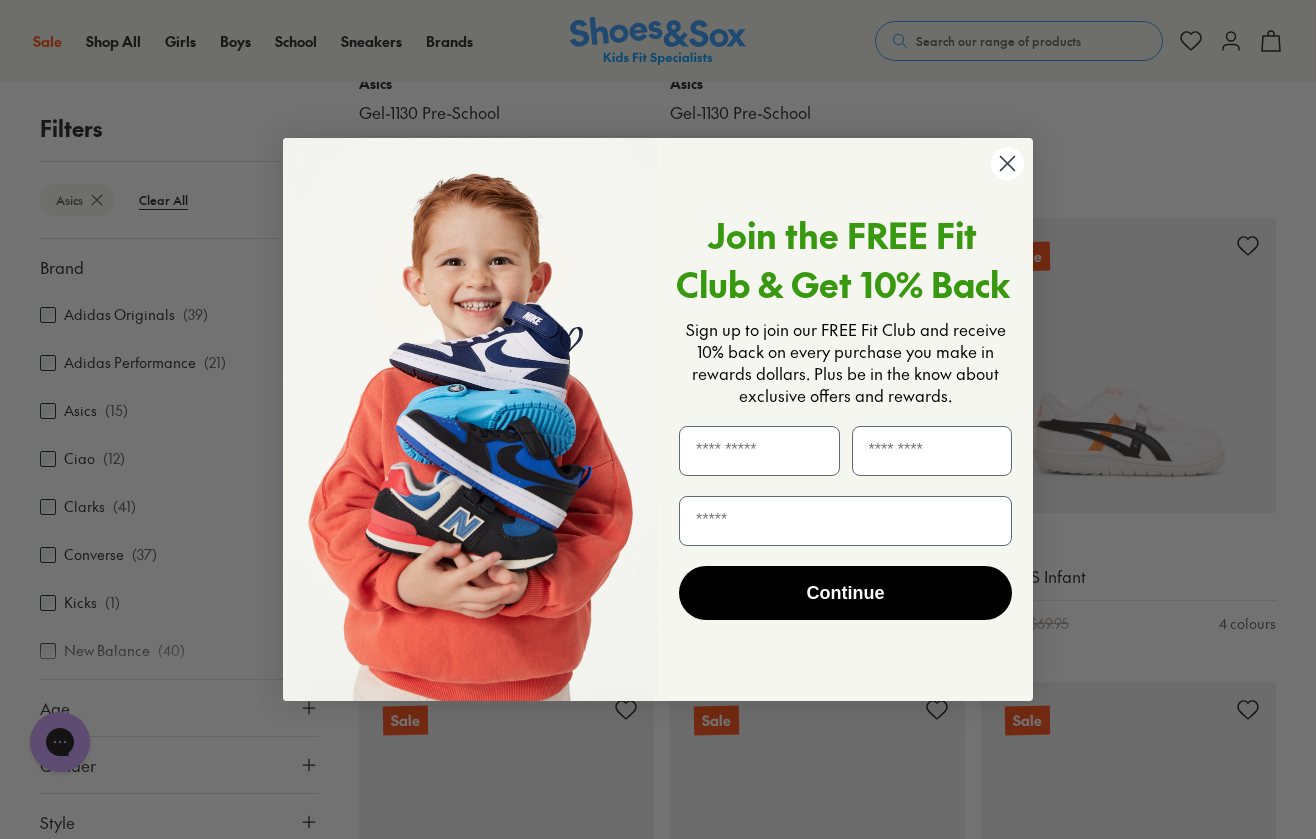 click on "Close dialog" 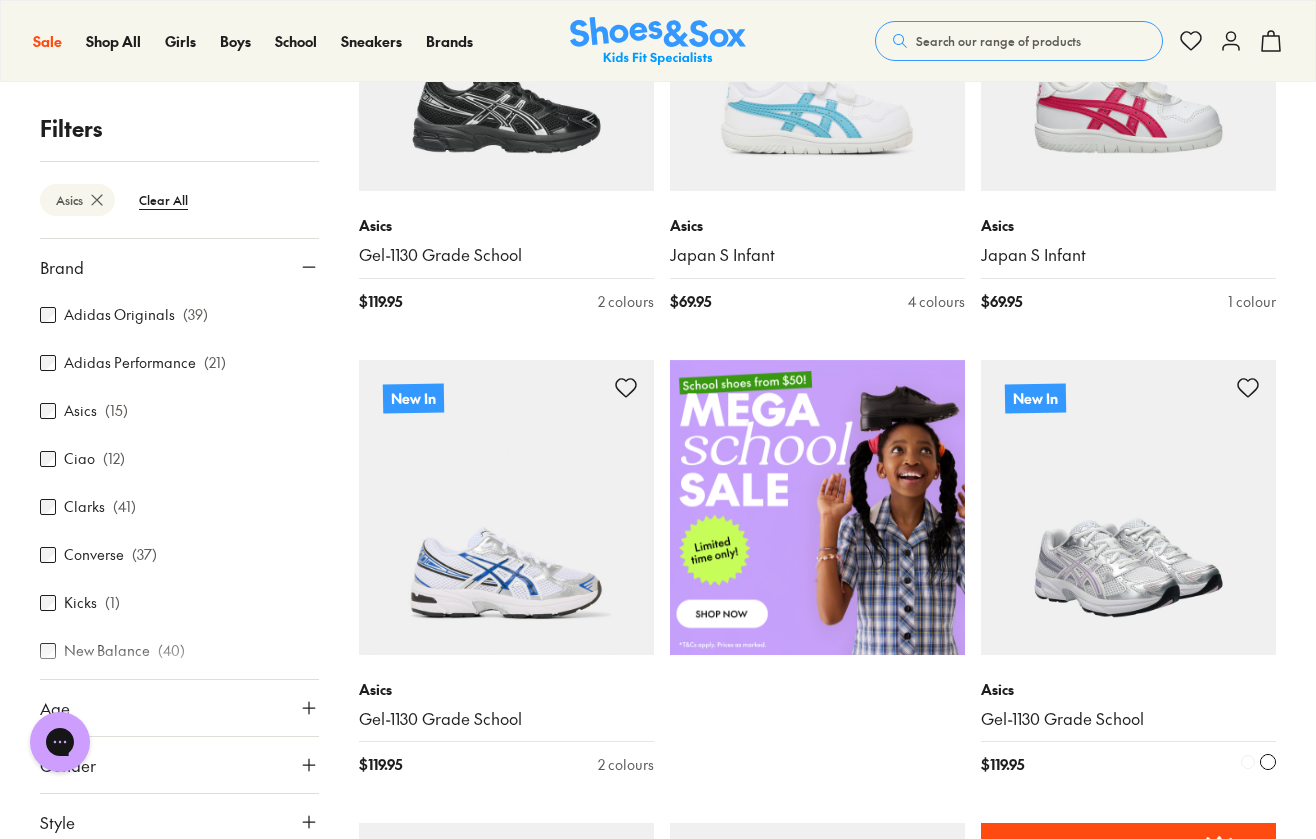 scroll, scrollTop: 201, scrollLeft: 0, axis: vertical 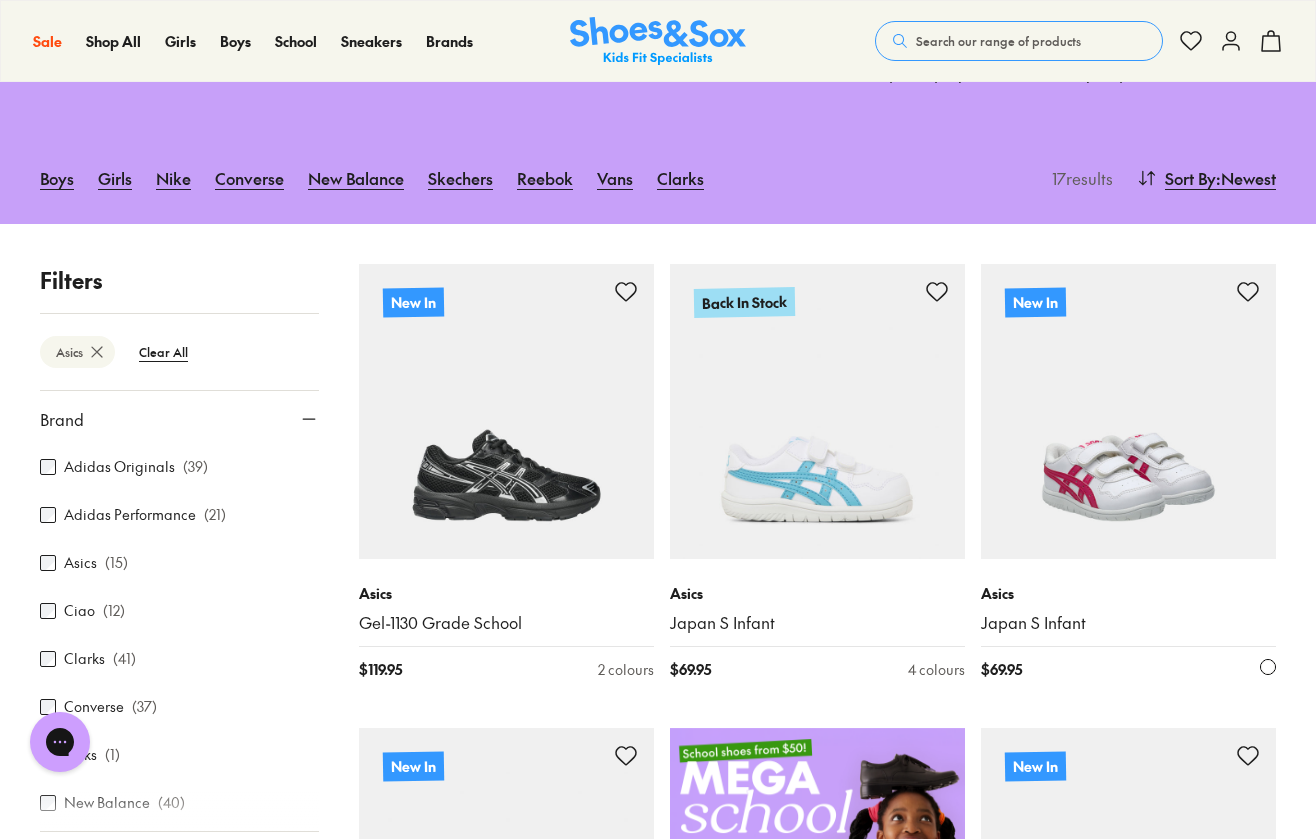 click at bounding box center (1128, 411) 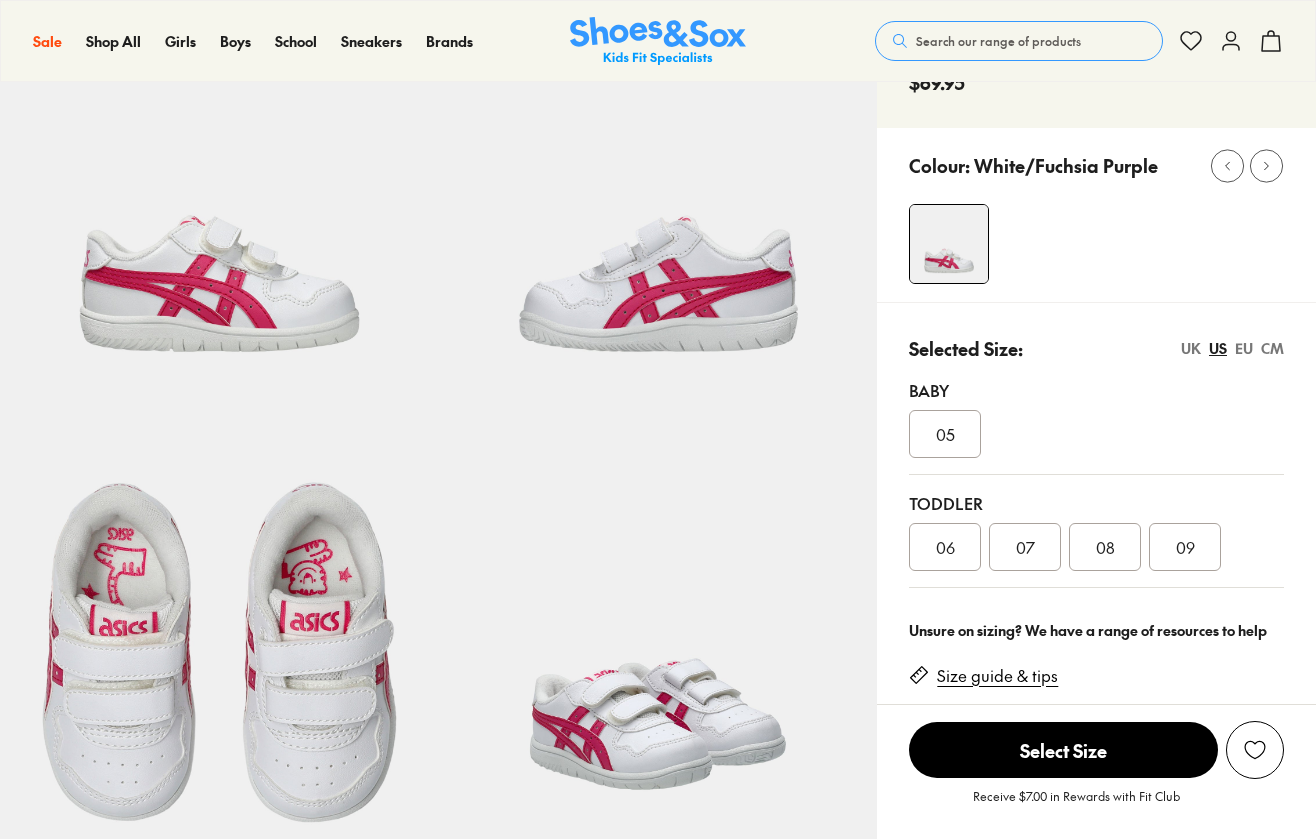 scroll, scrollTop: 271, scrollLeft: 0, axis: vertical 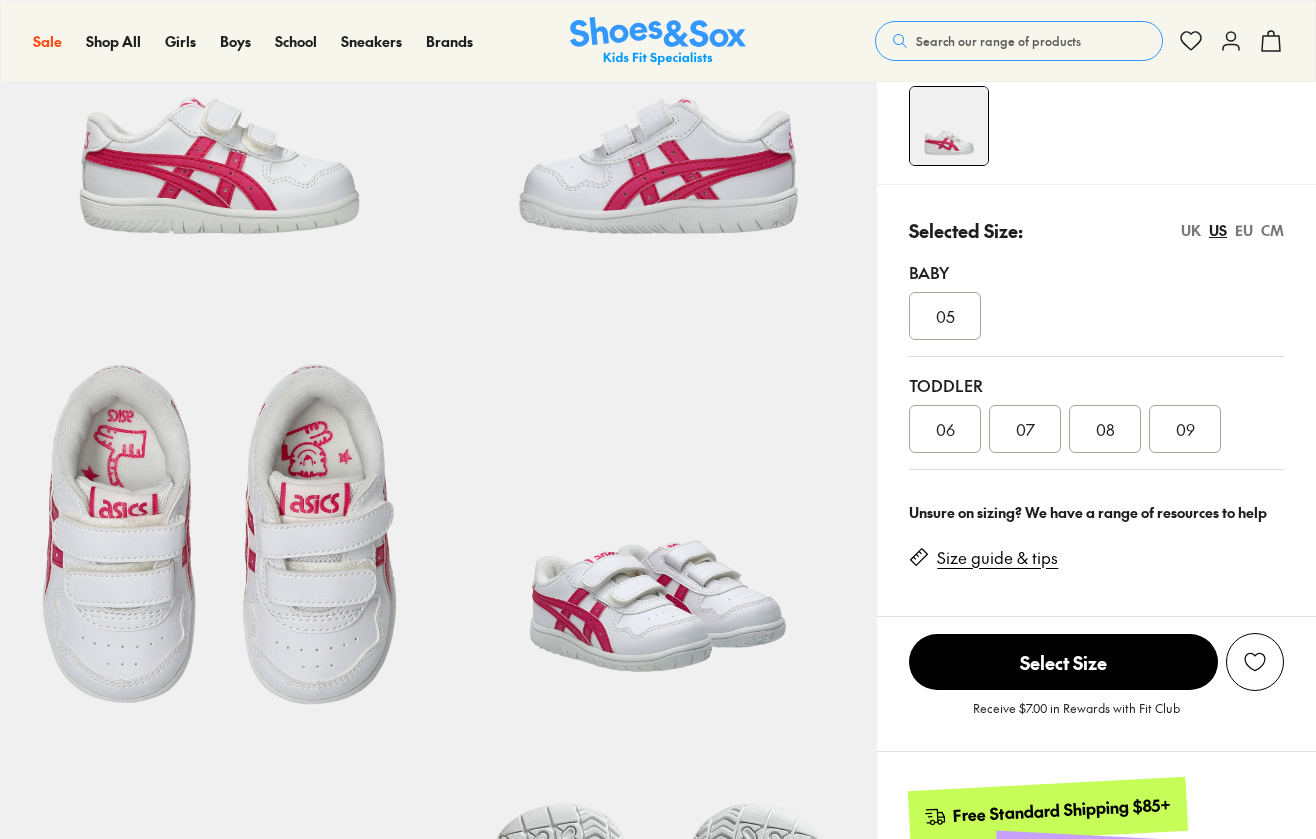 select on "*" 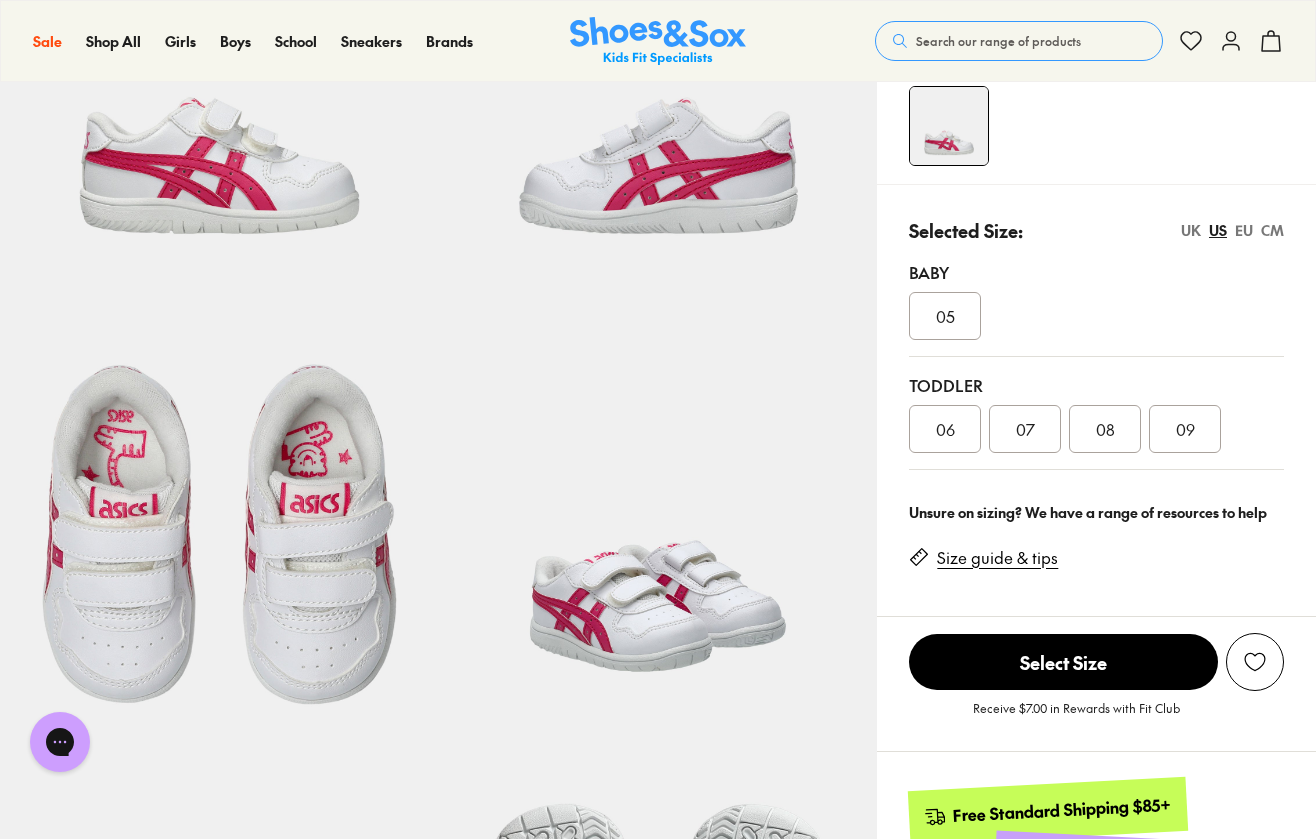 scroll, scrollTop: 71, scrollLeft: 0, axis: vertical 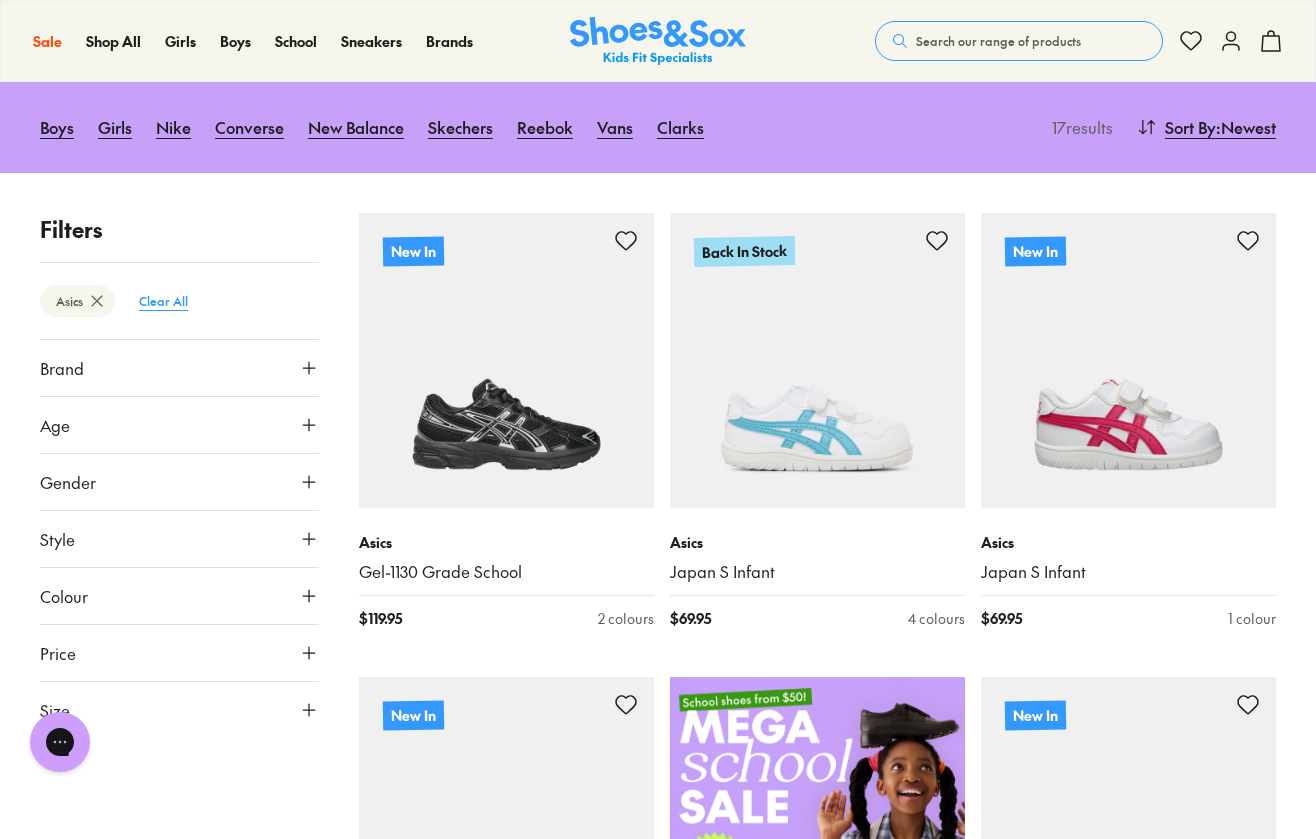 click on "Clear All" at bounding box center (163, 301) 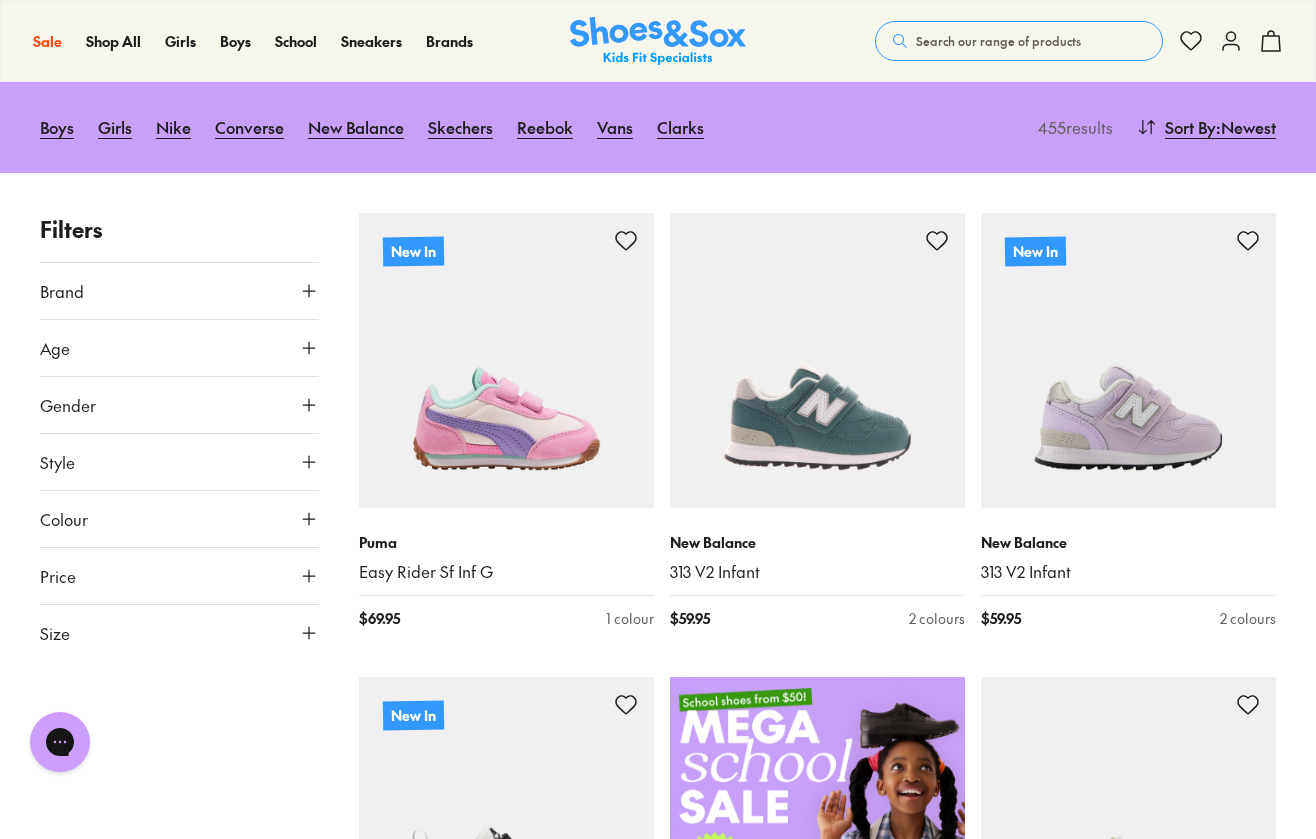 scroll, scrollTop: 308, scrollLeft: 0, axis: vertical 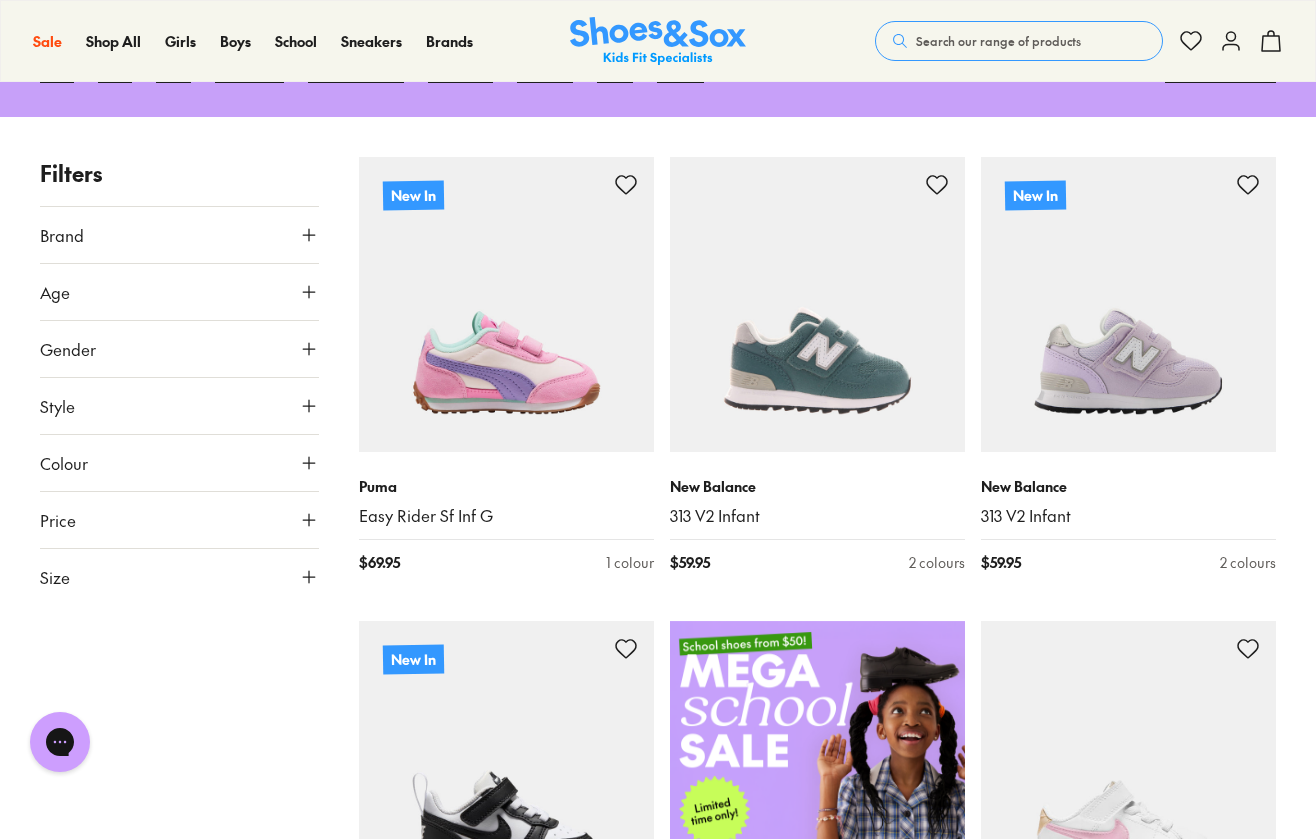 click 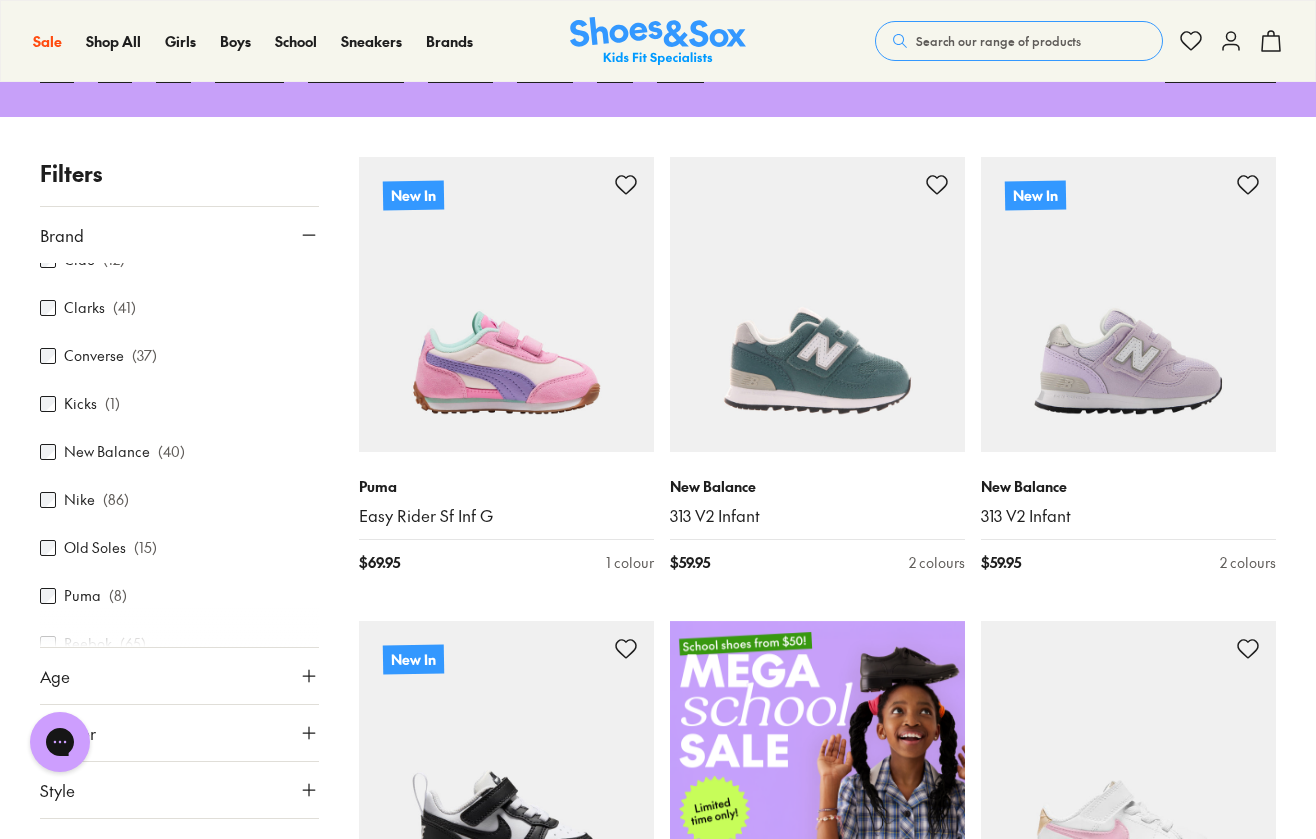 scroll, scrollTop: 180, scrollLeft: 0, axis: vertical 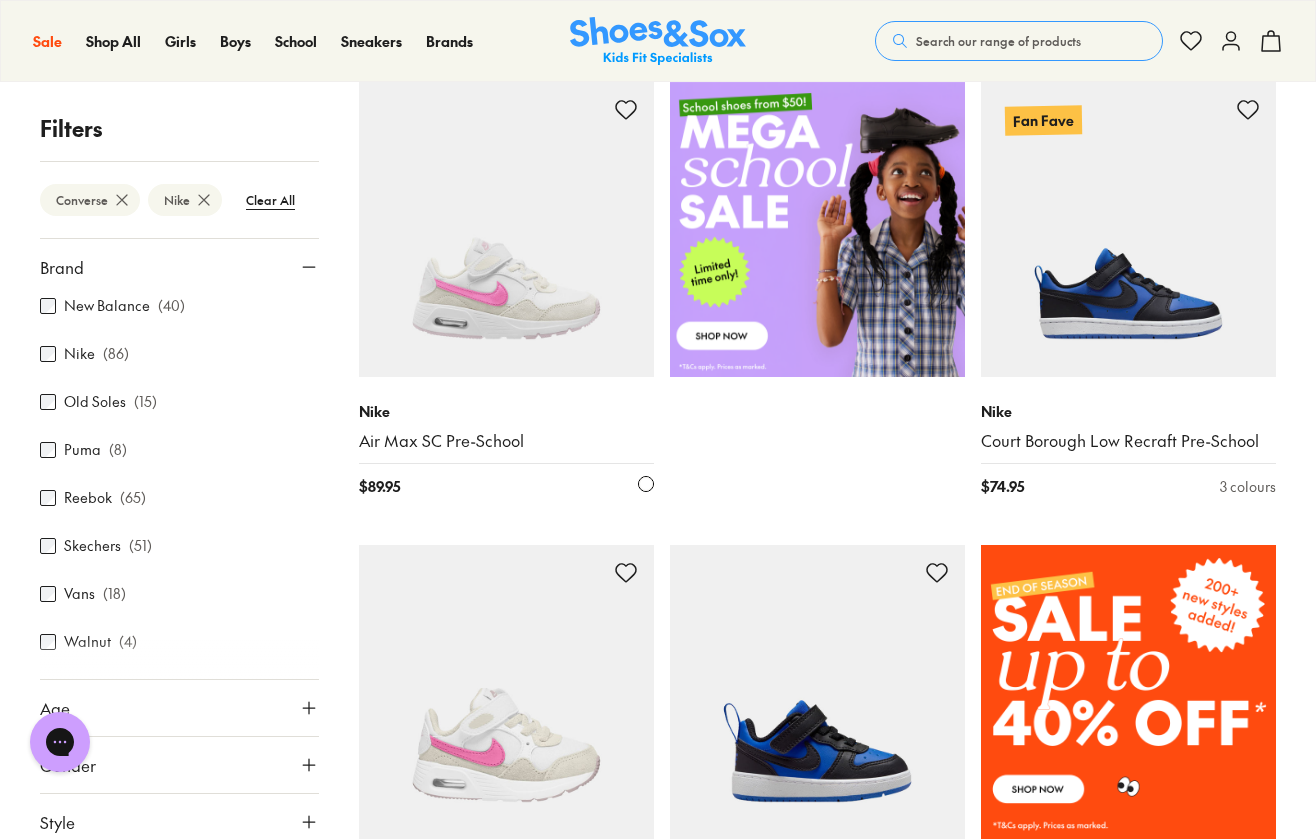 click at bounding box center (506, 229) 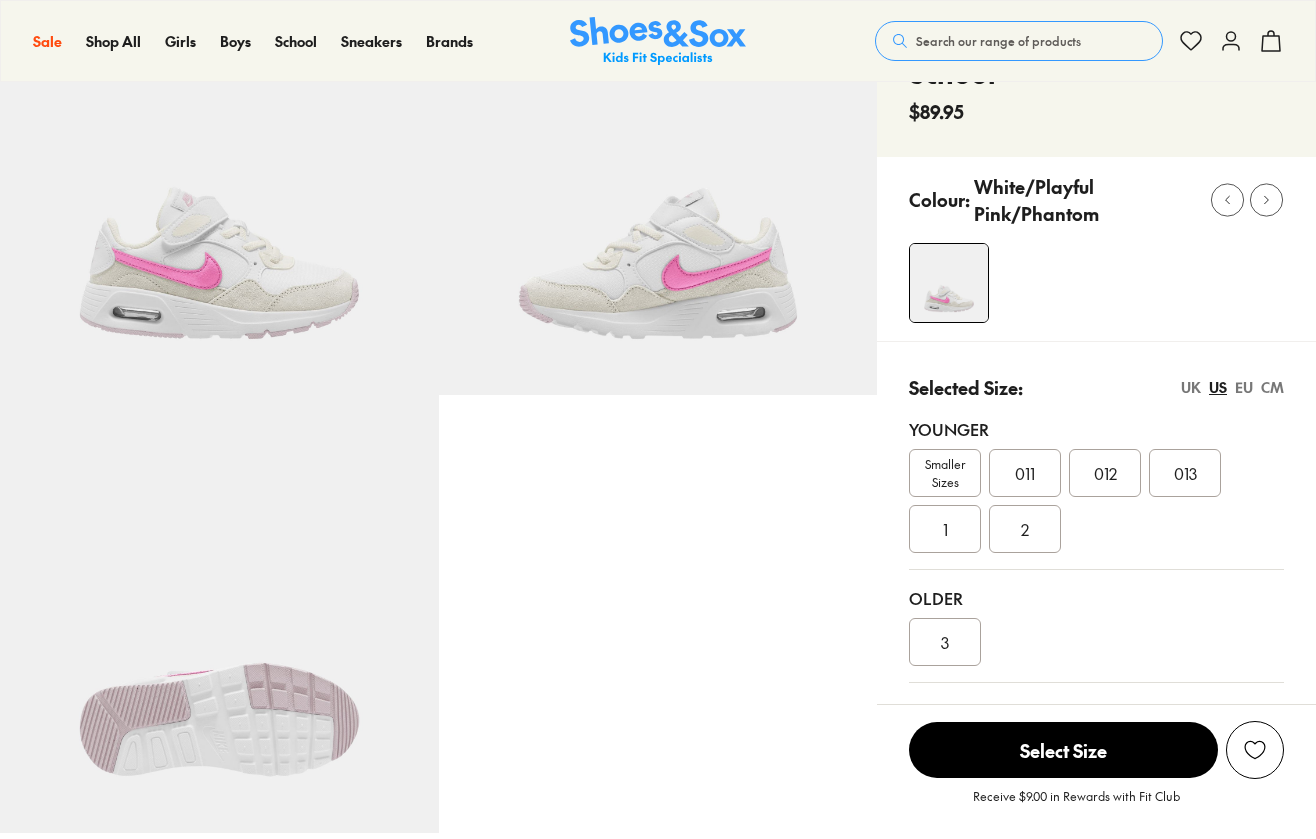 scroll, scrollTop: 179, scrollLeft: 0, axis: vertical 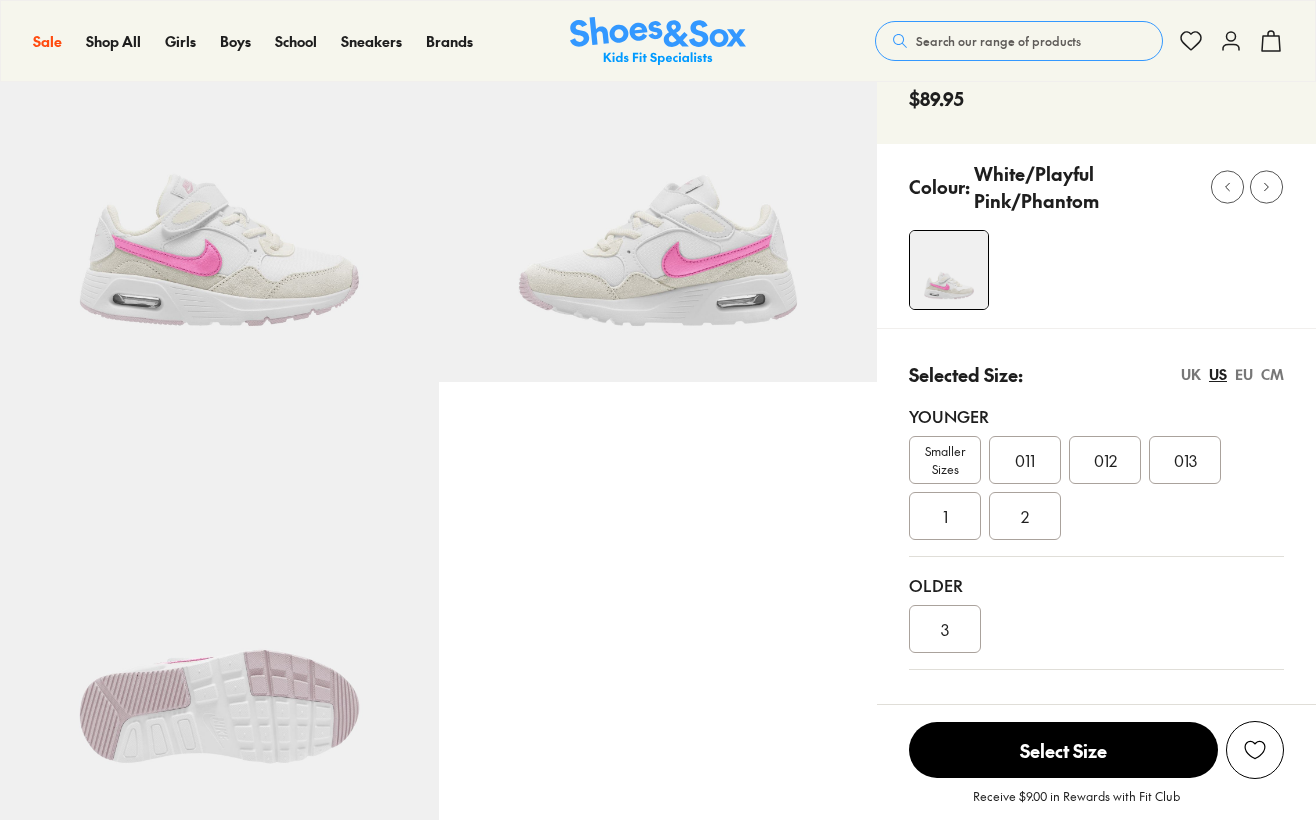 select on "*" 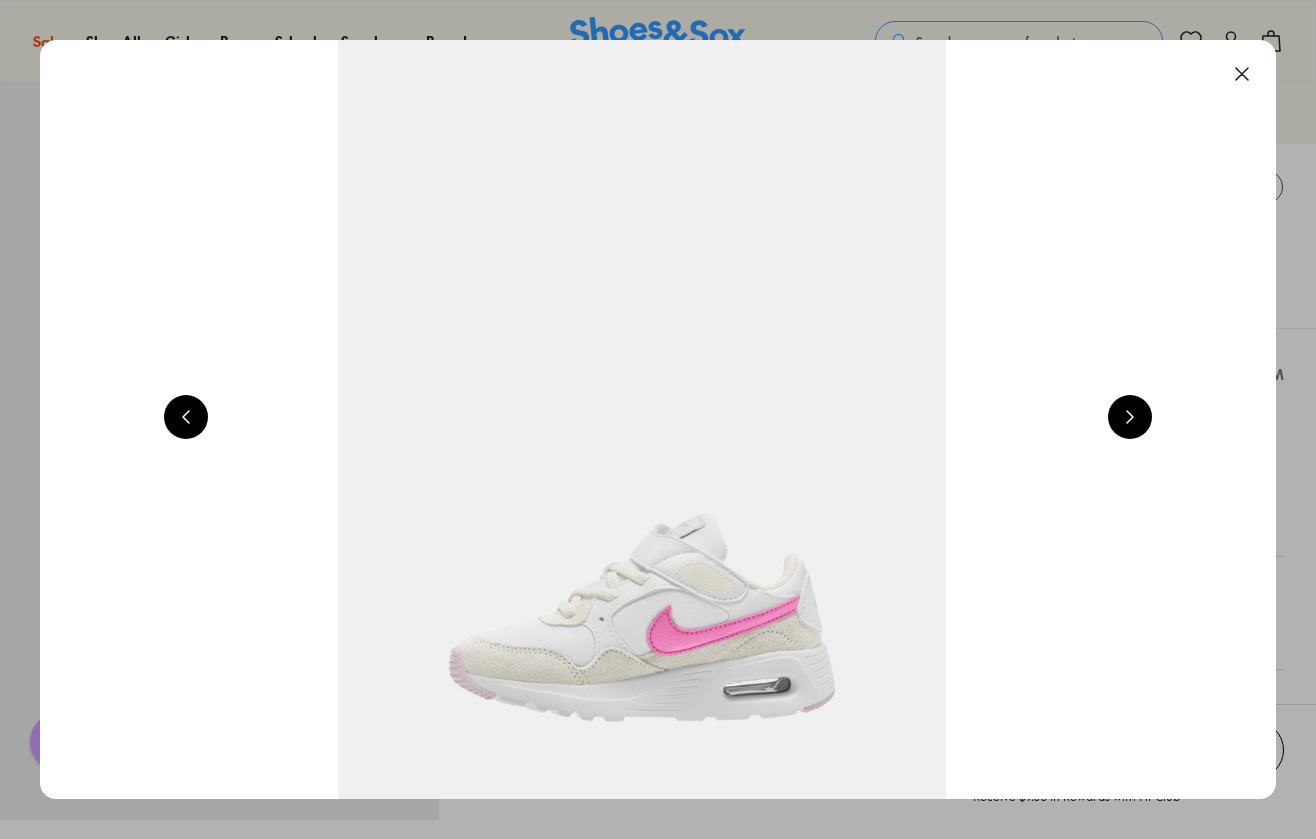 scroll, scrollTop: 0, scrollLeft: 0, axis: both 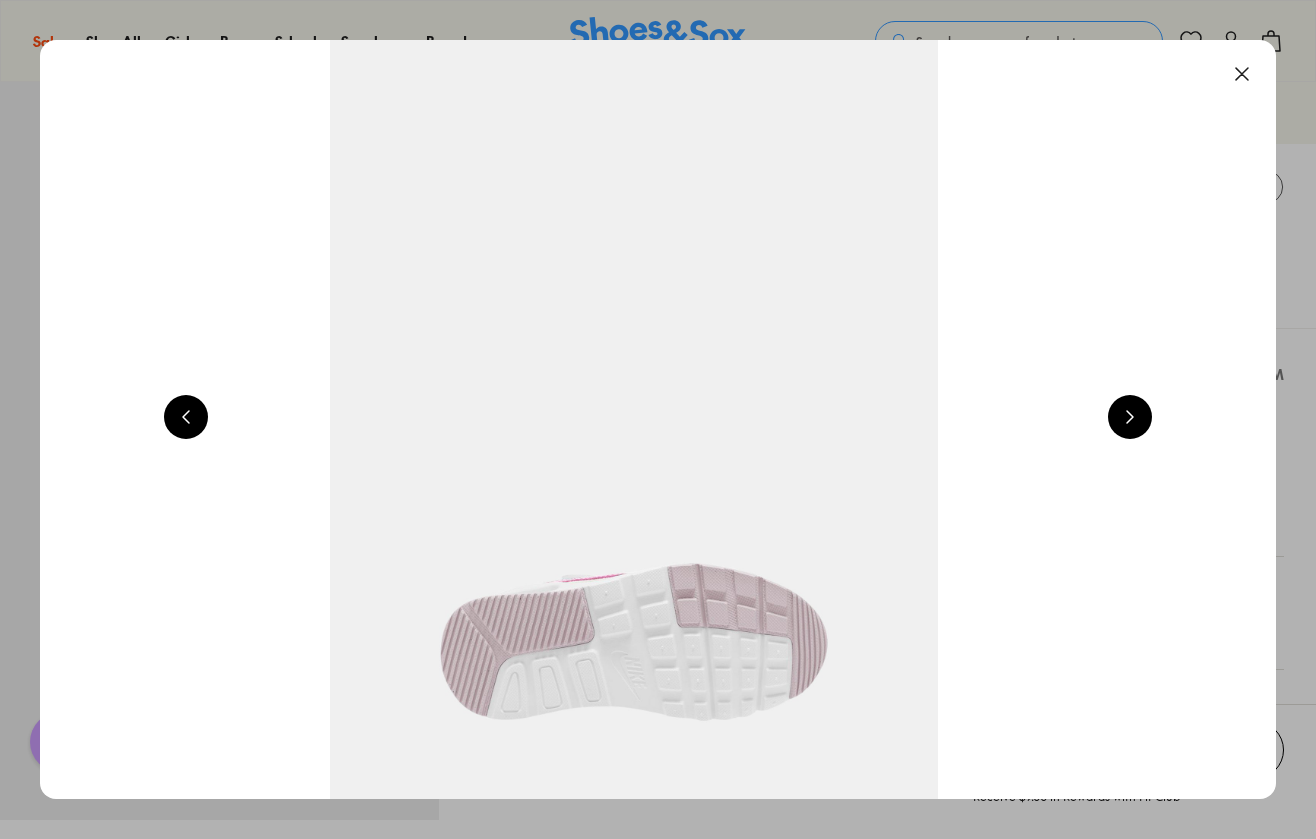 click at bounding box center (1130, 417) 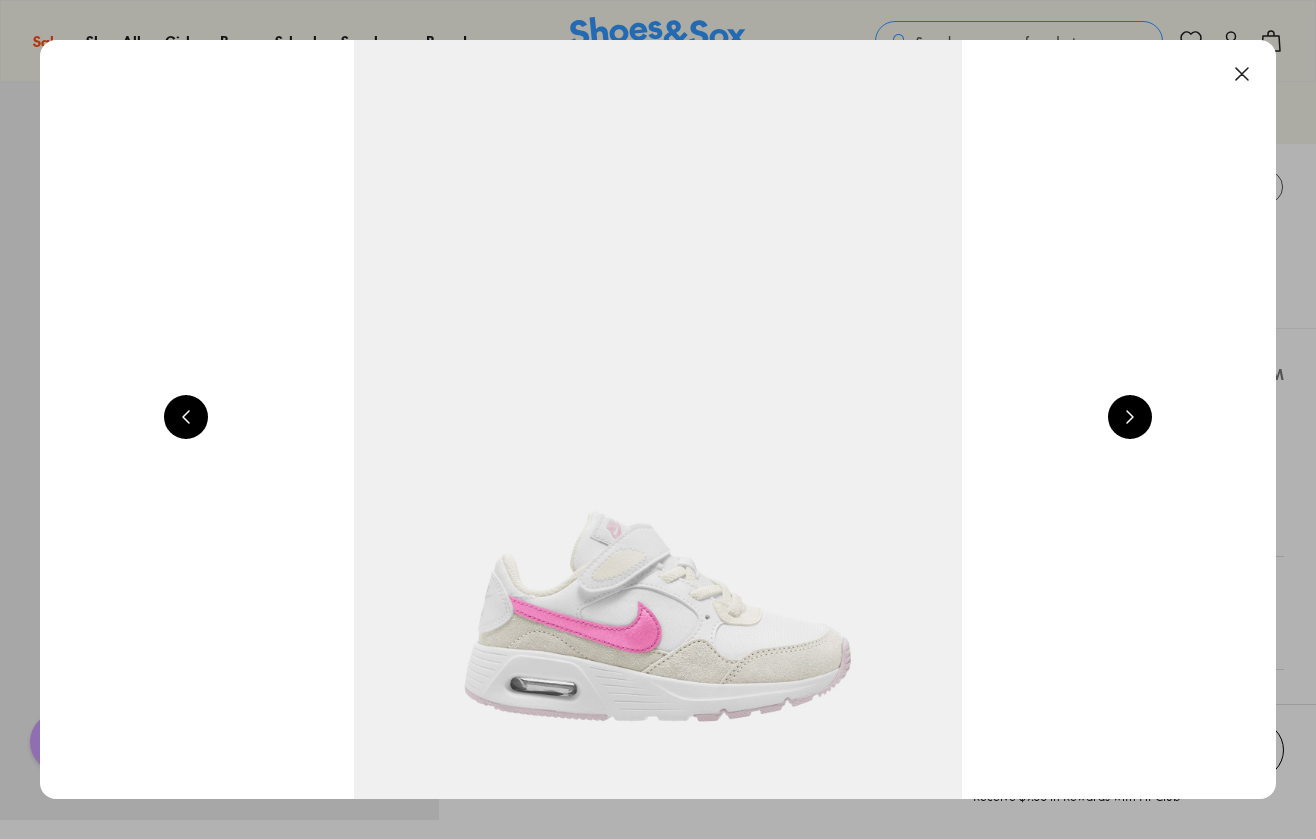scroll, scrollTop: 0, scrollLeft: 1244, axis: horizontal 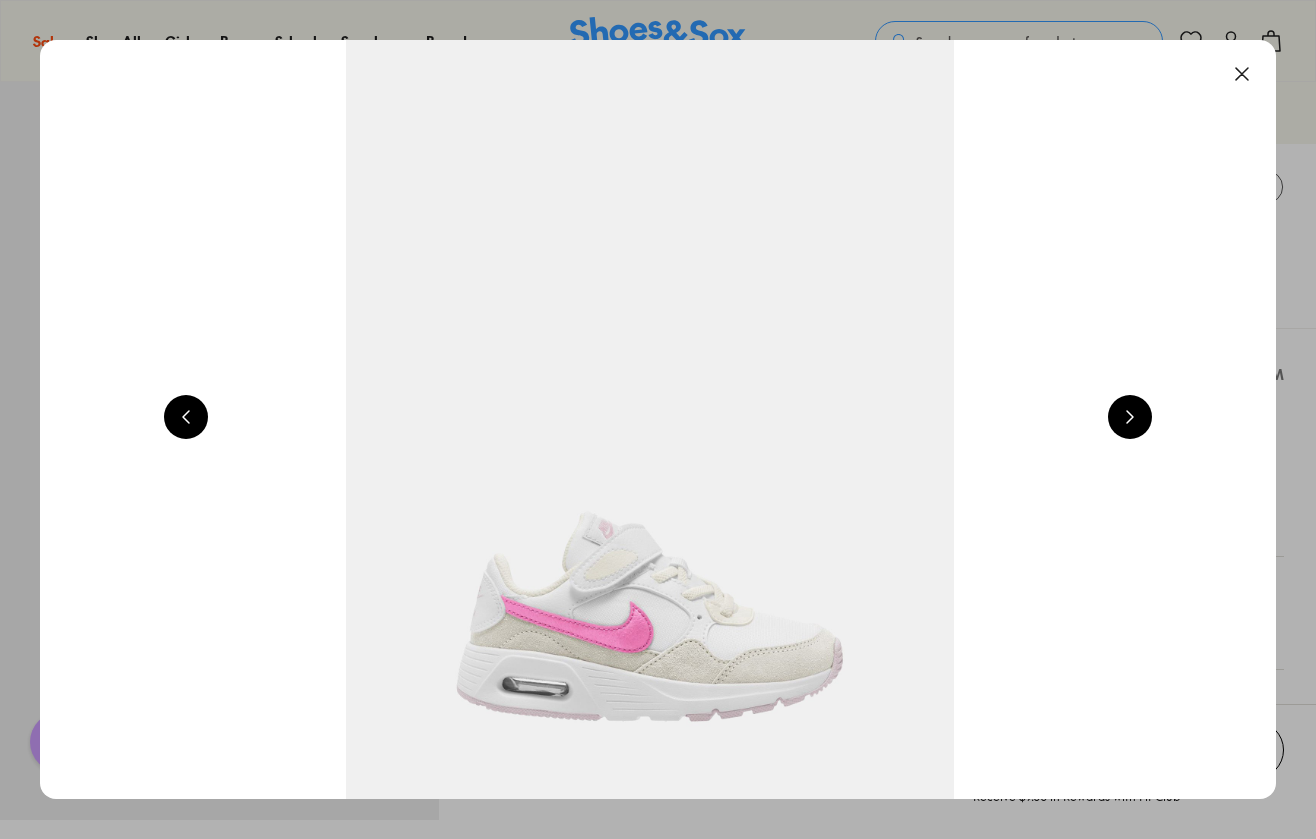 click at bounding box center (1130, 417) 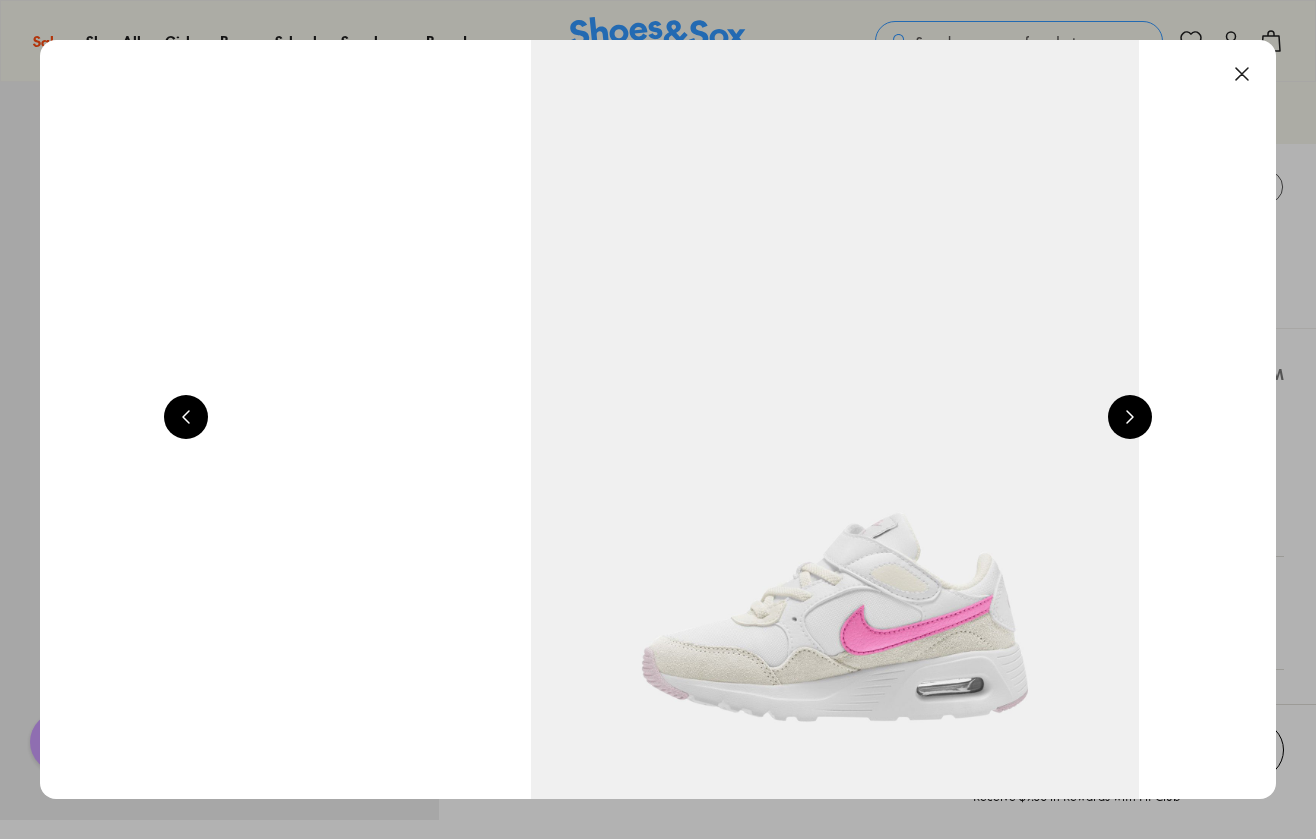 scroll, scrollTop: 0, scrollLeft: 2488, axis: horizontal 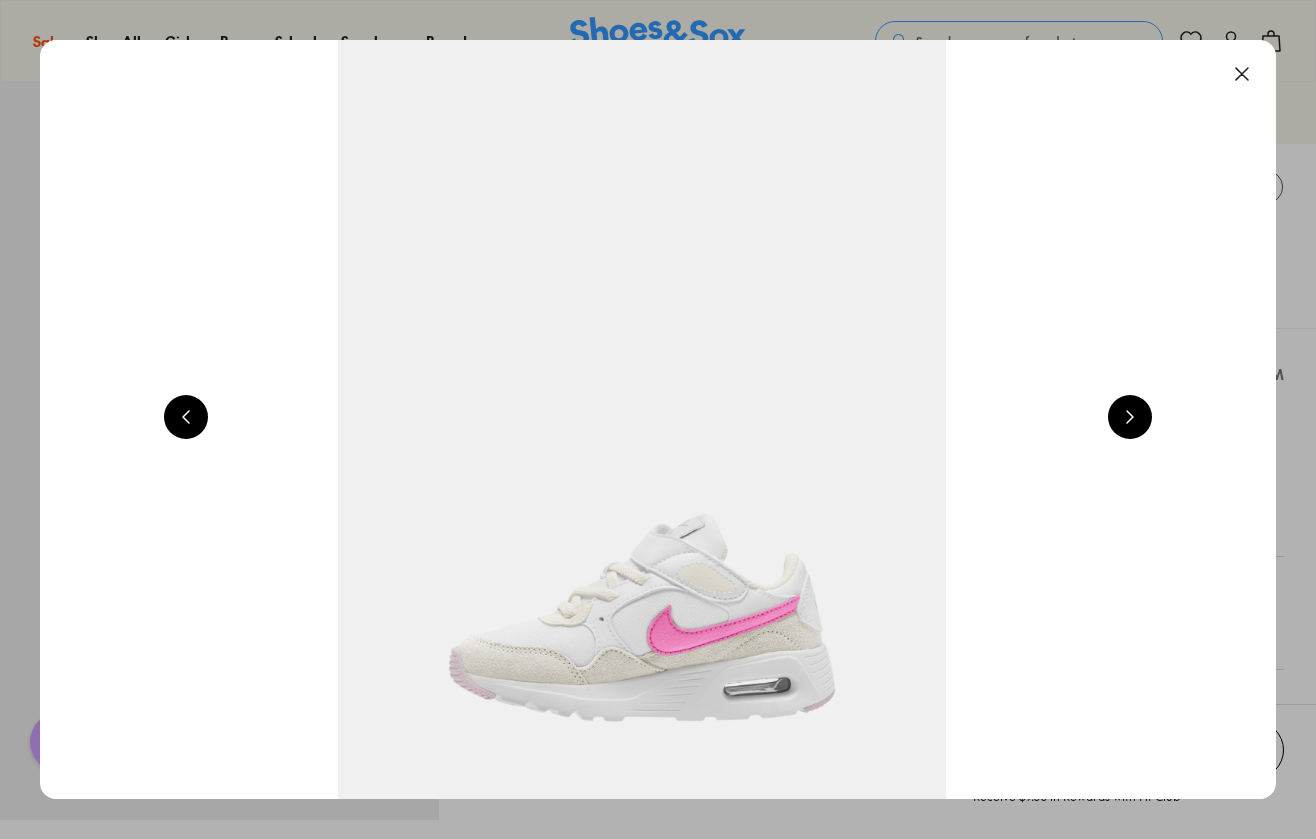 click at bounding box center (1242, 74) 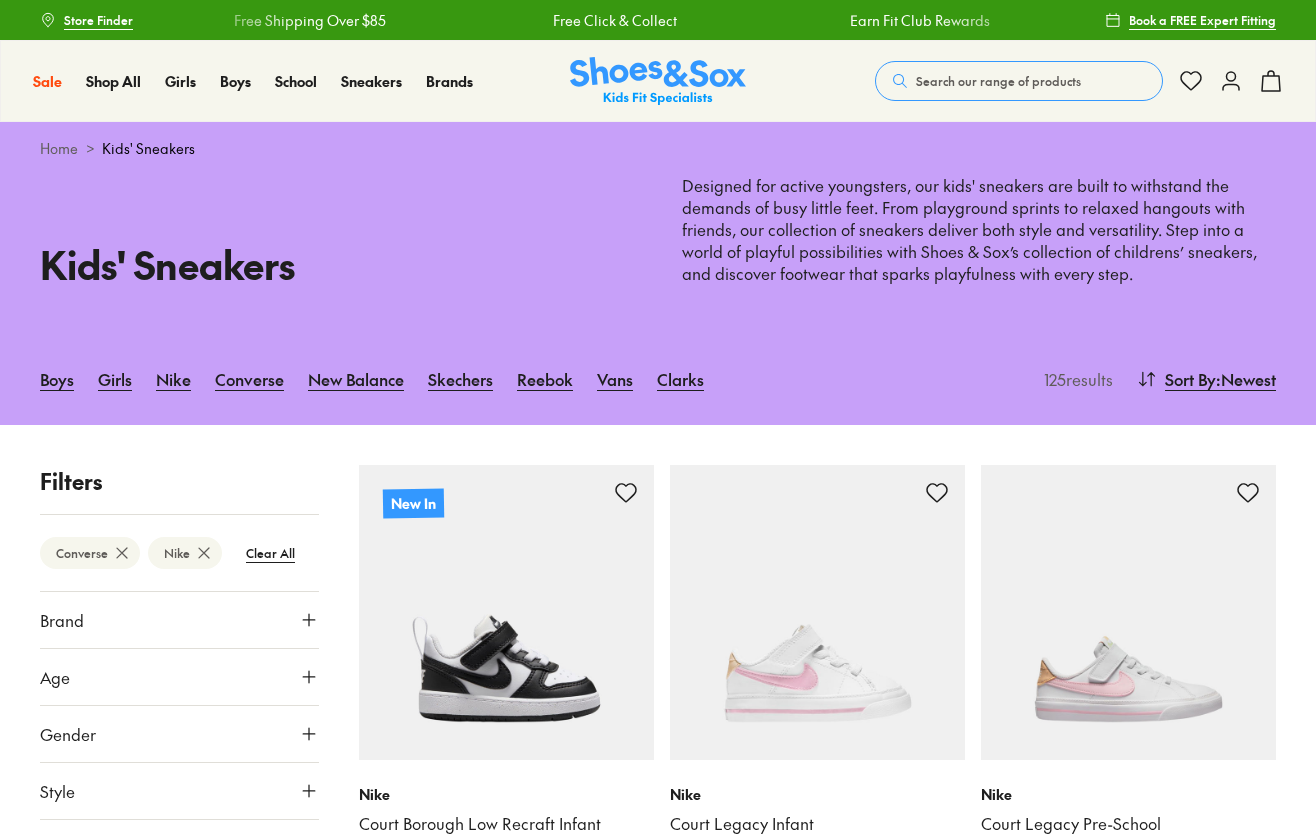 scroll, scrollTop: 1016, scrollLeft: 0, axis: vertical 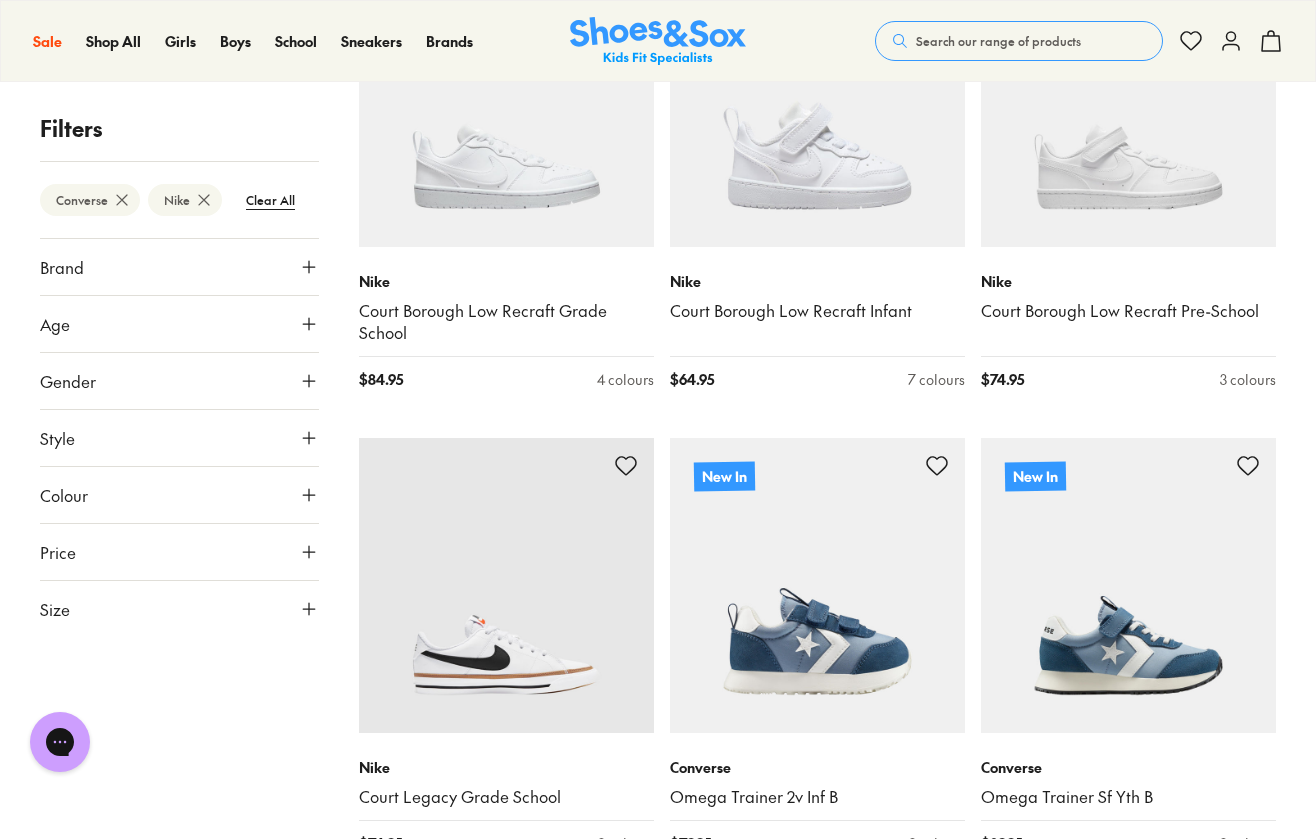 click 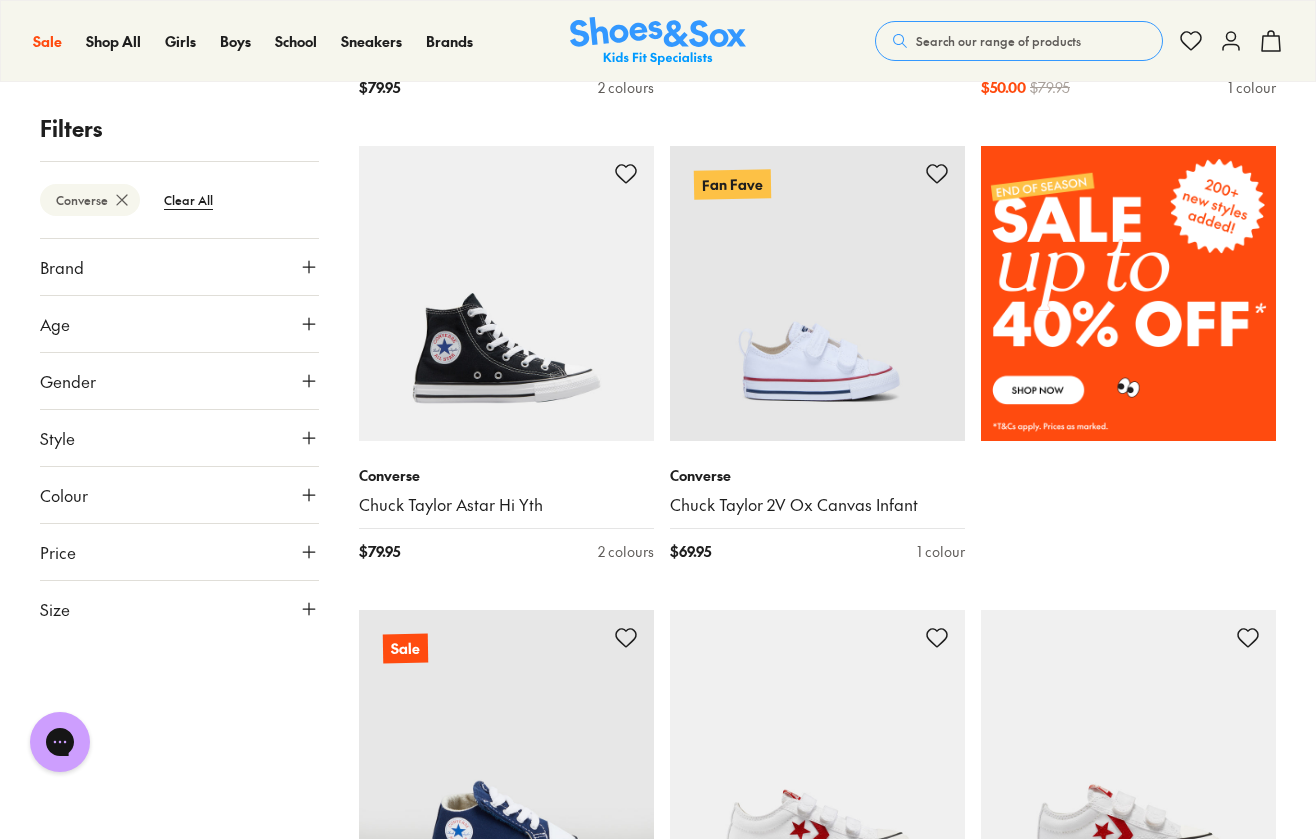 scroll, scrollTop: 1012, scrollLeft: 0, axis: vertical 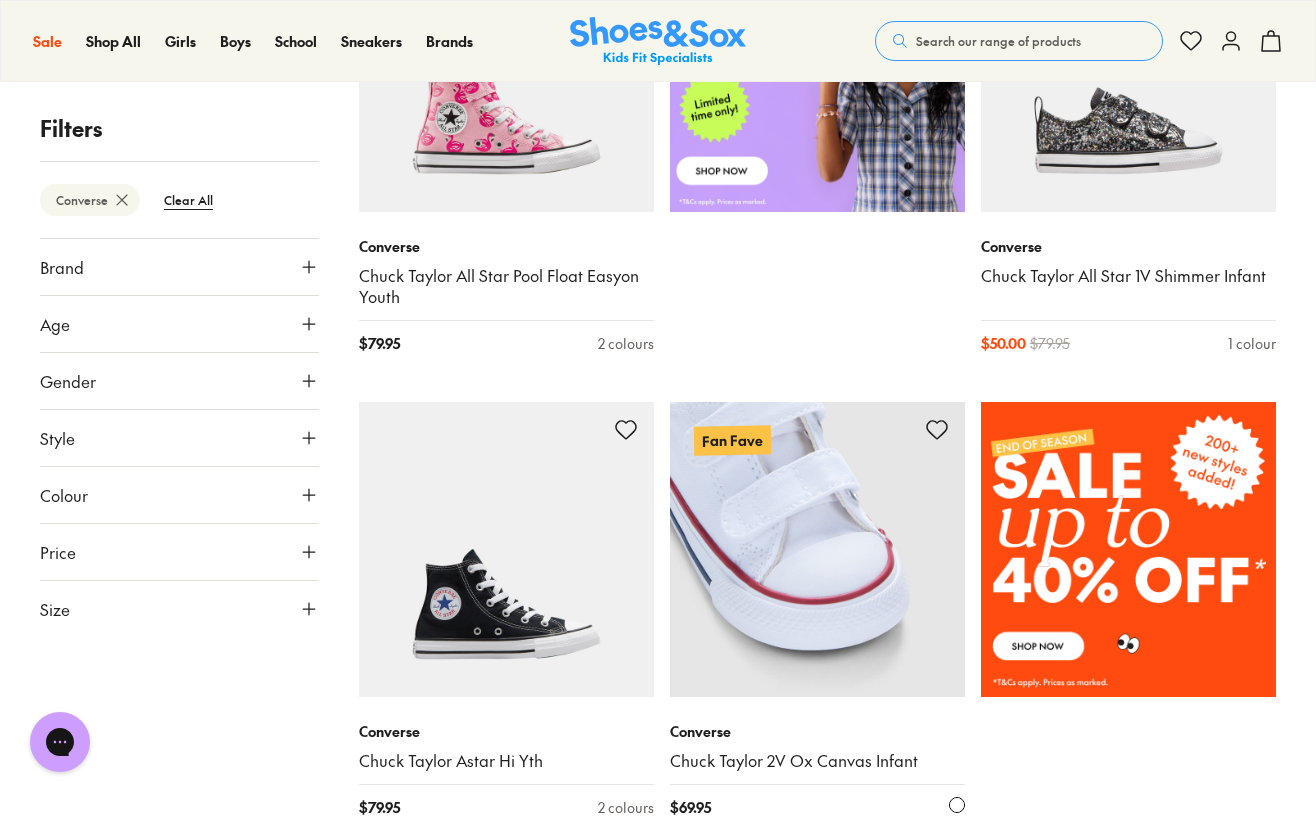click at bounding box center (817, 549) 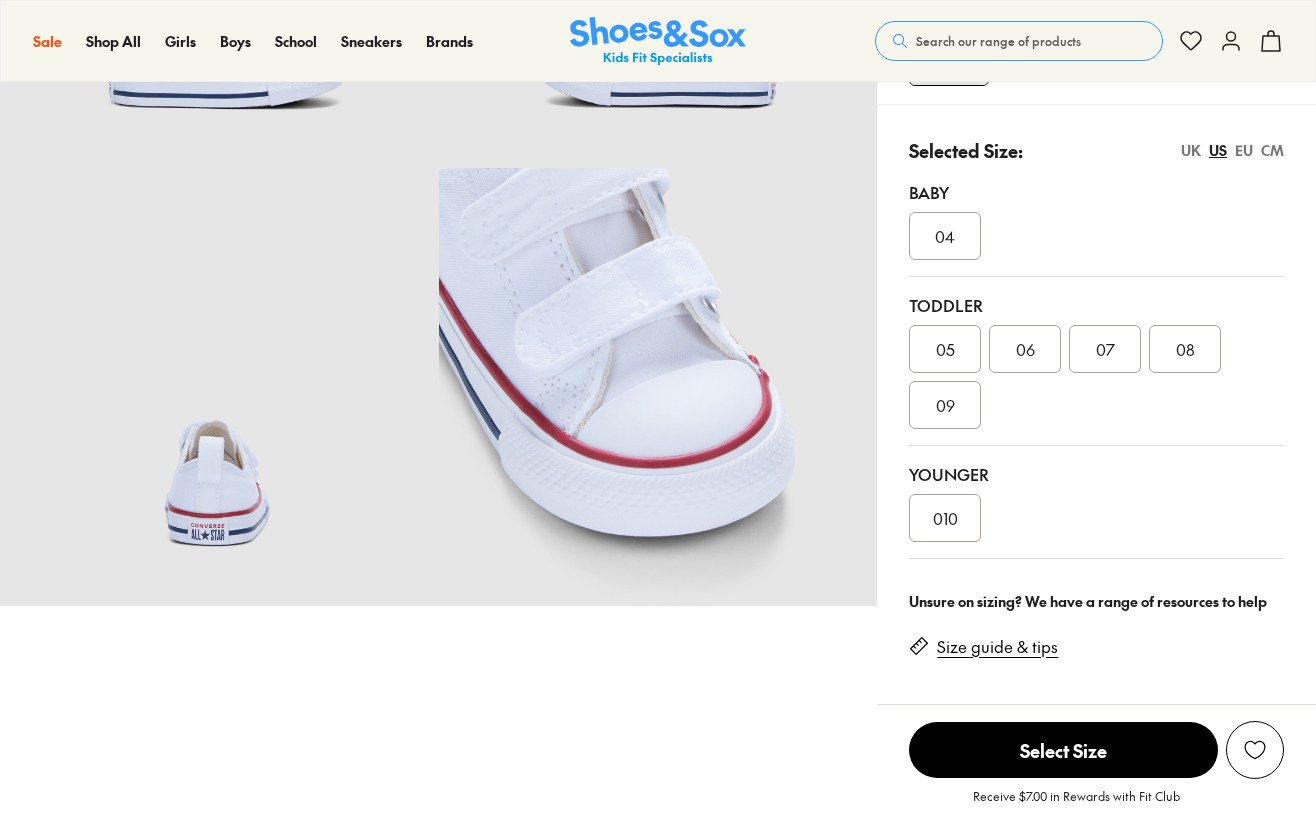 scroll, scrollTop: 0, scrollLeft: 0, axis: both 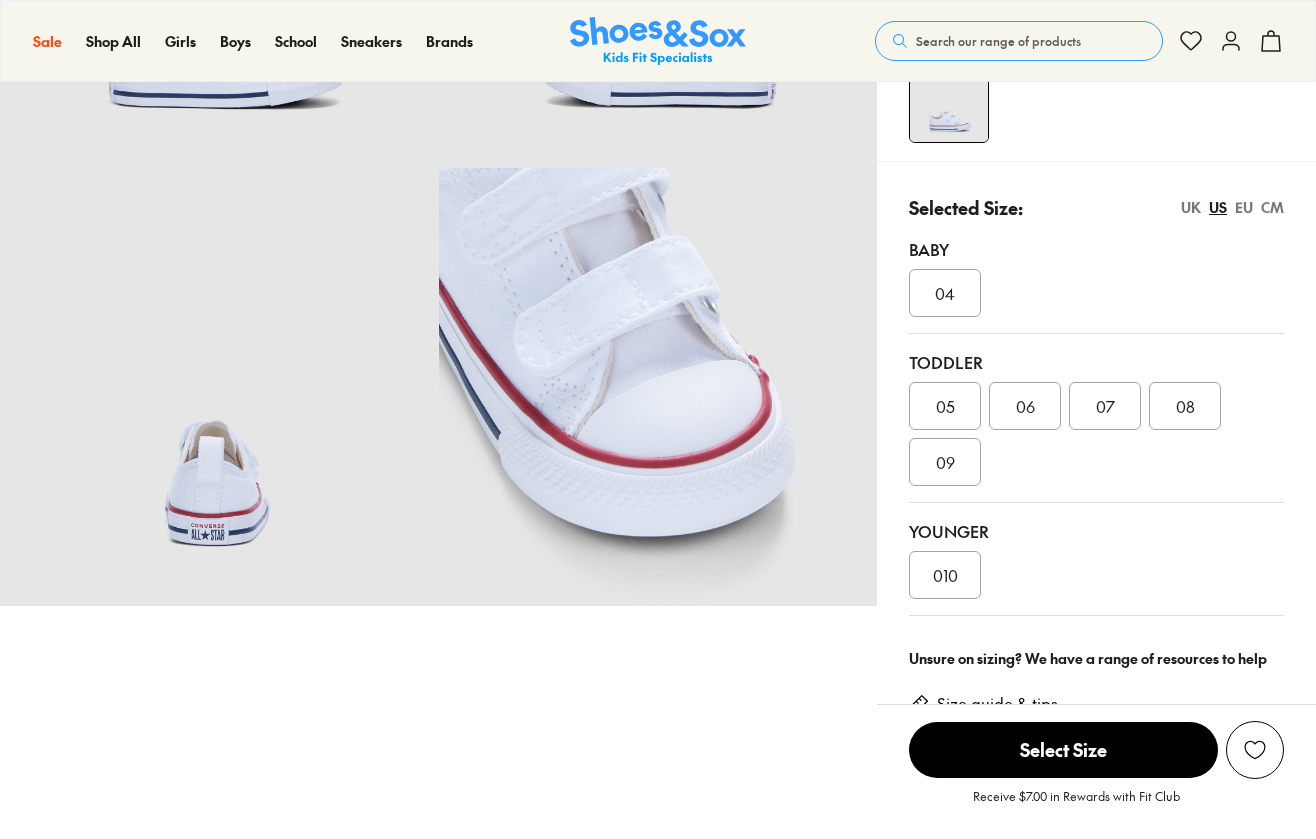 select on "*" 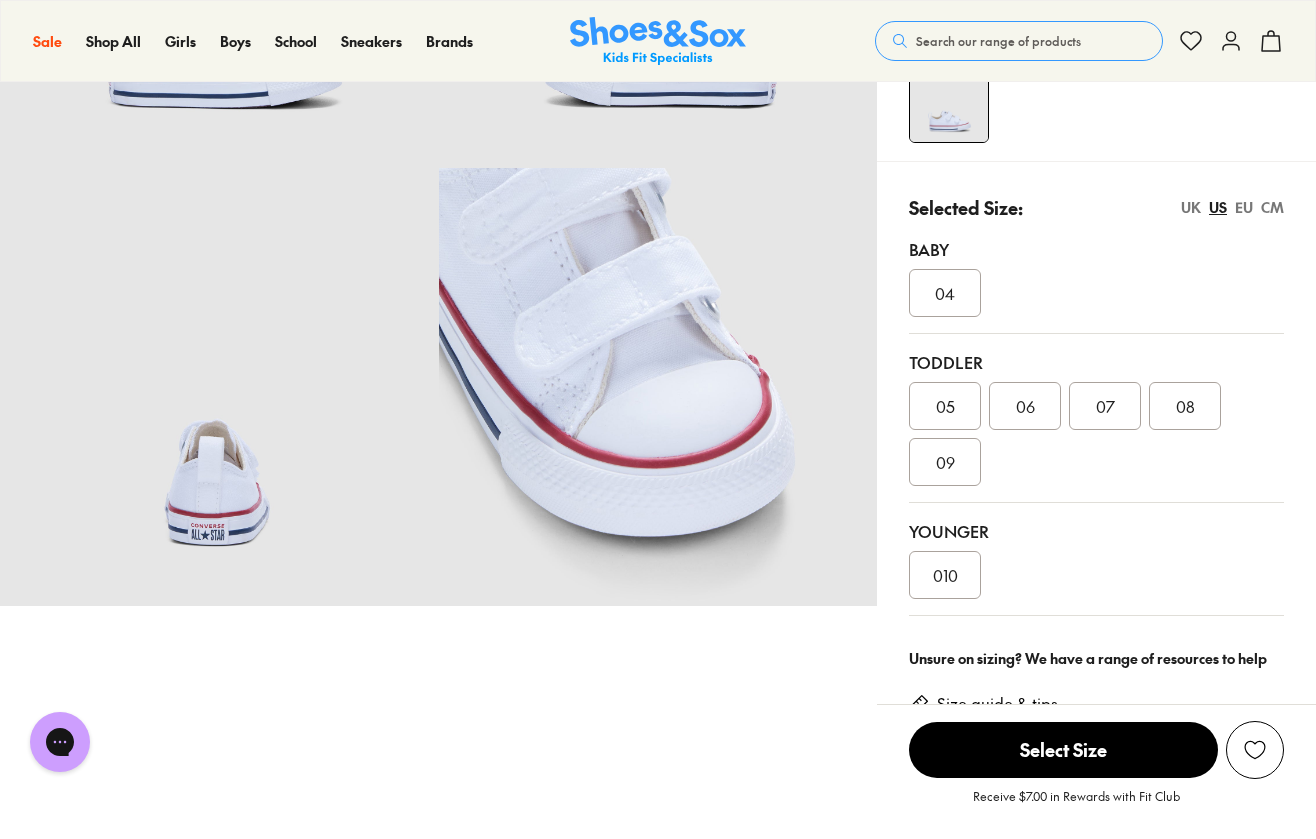 scroll, scrollTop: 0, scrollLeft: 0, axis: both 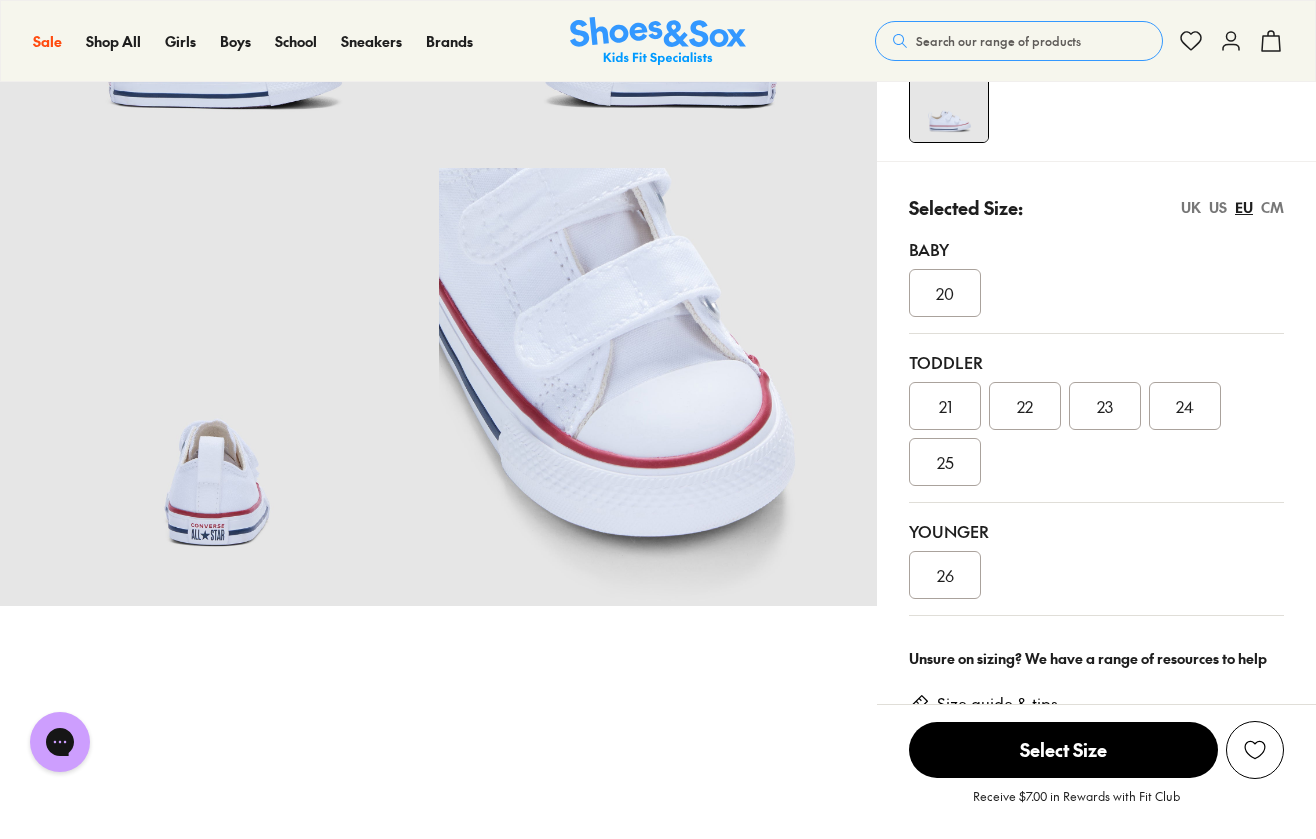 click on "UK US EU CM" at bounding box center [1232, 207] 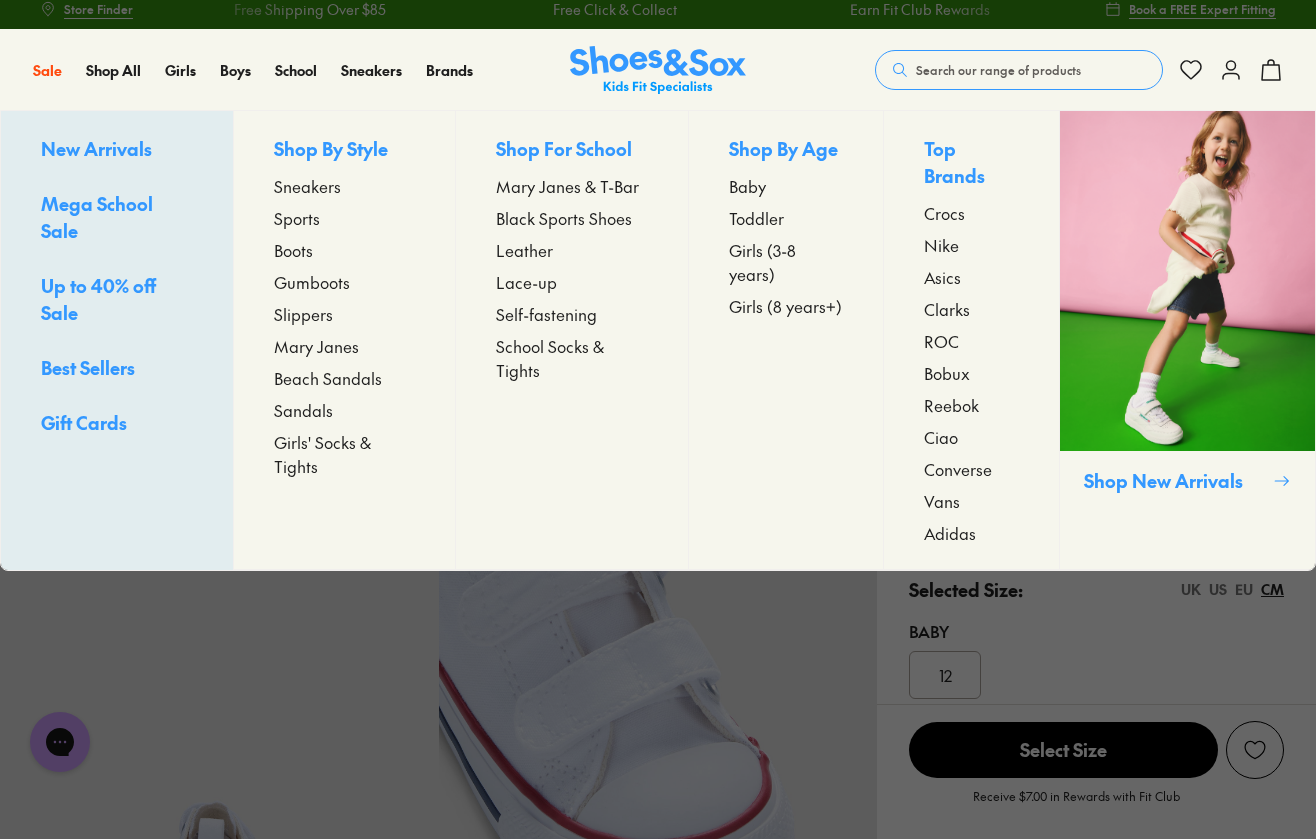 scroll, scrollTop: 23, scrollLeft: 0, axis: vertical 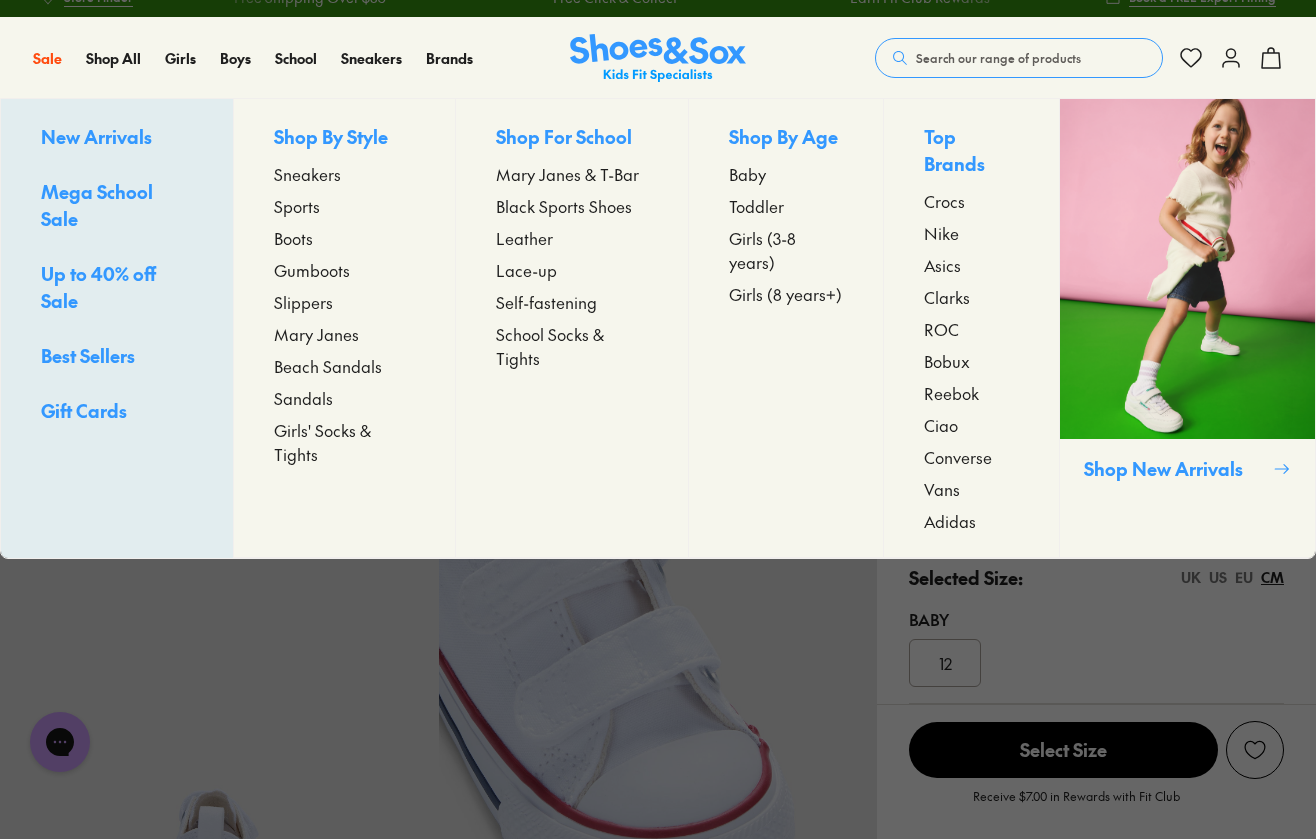 click on "Bobux" at bounding box center [947, 361] 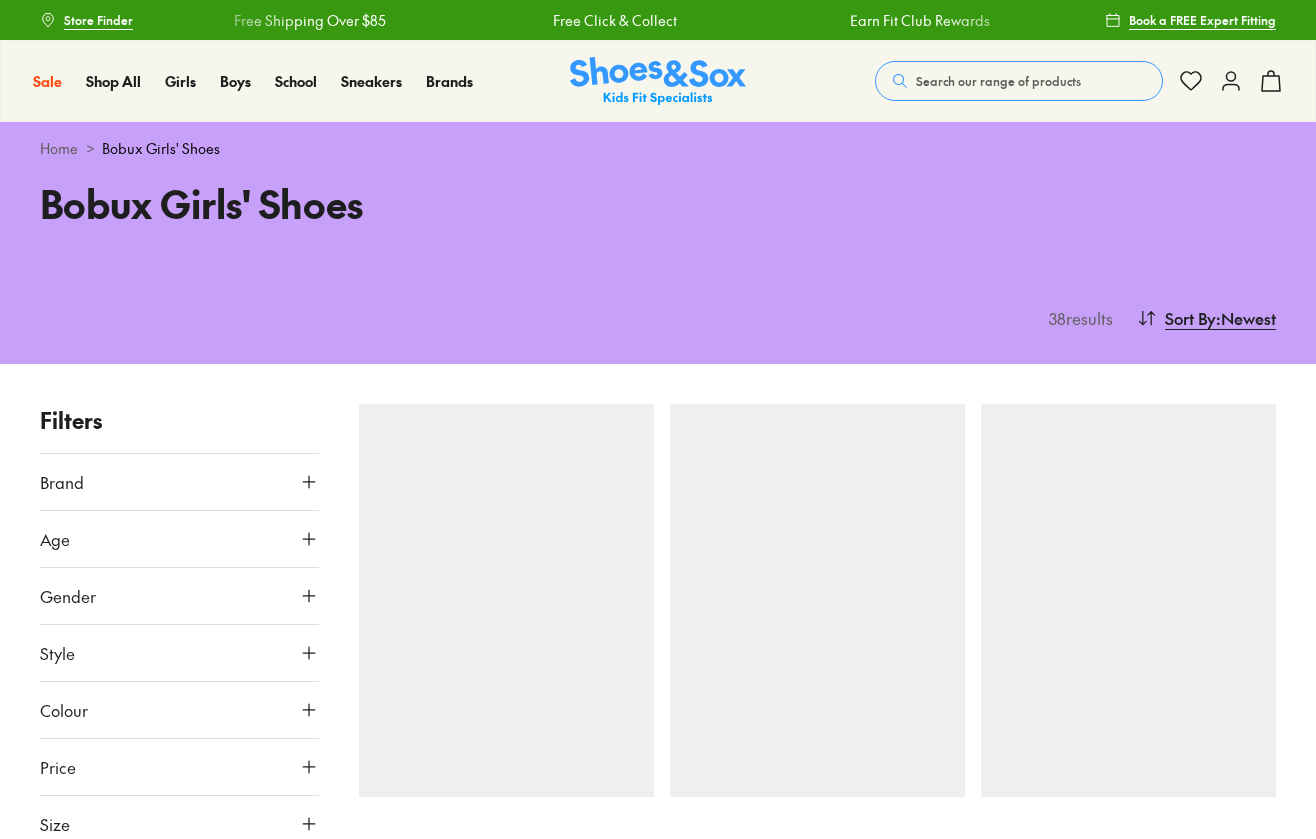 scroll, scrollTop: 0, scrollLeft: 0, axis: both 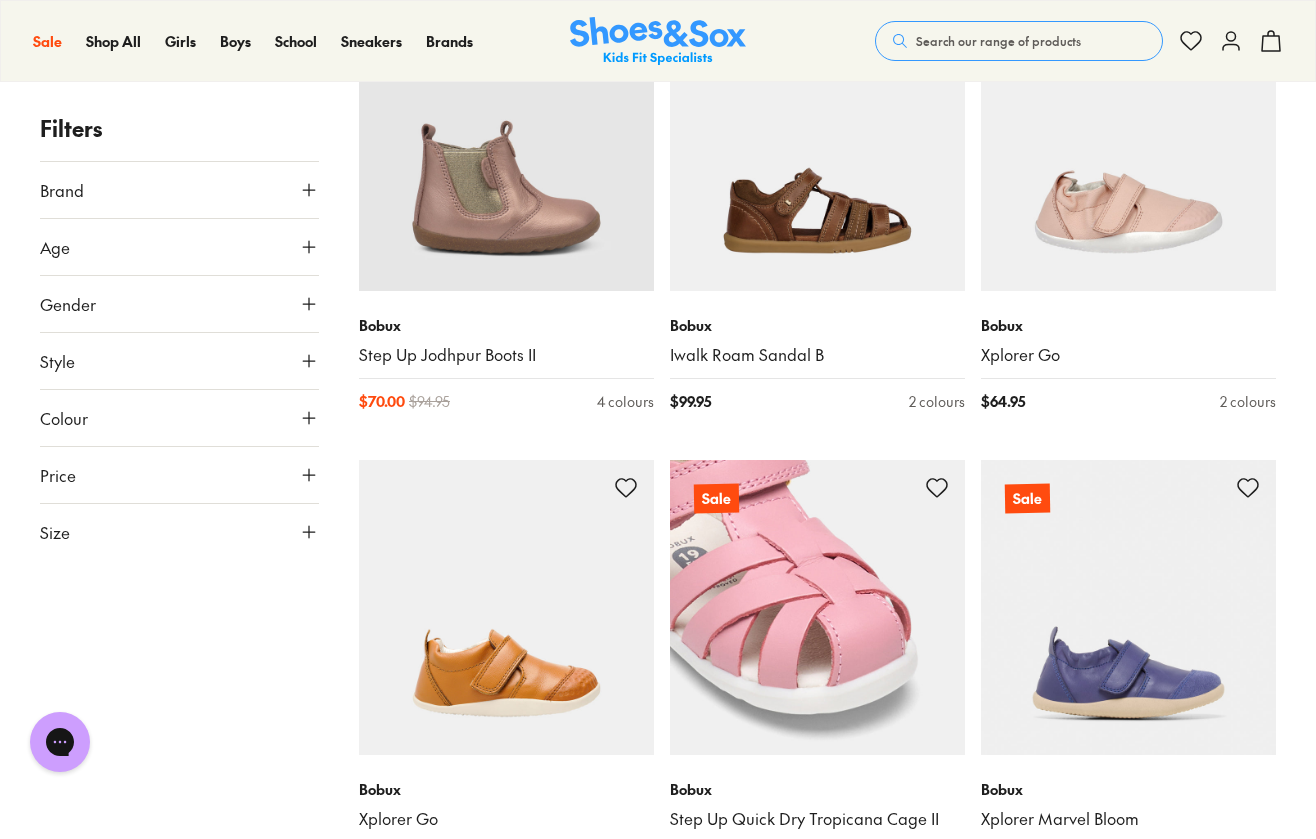 click at bounding box center (817, 607) 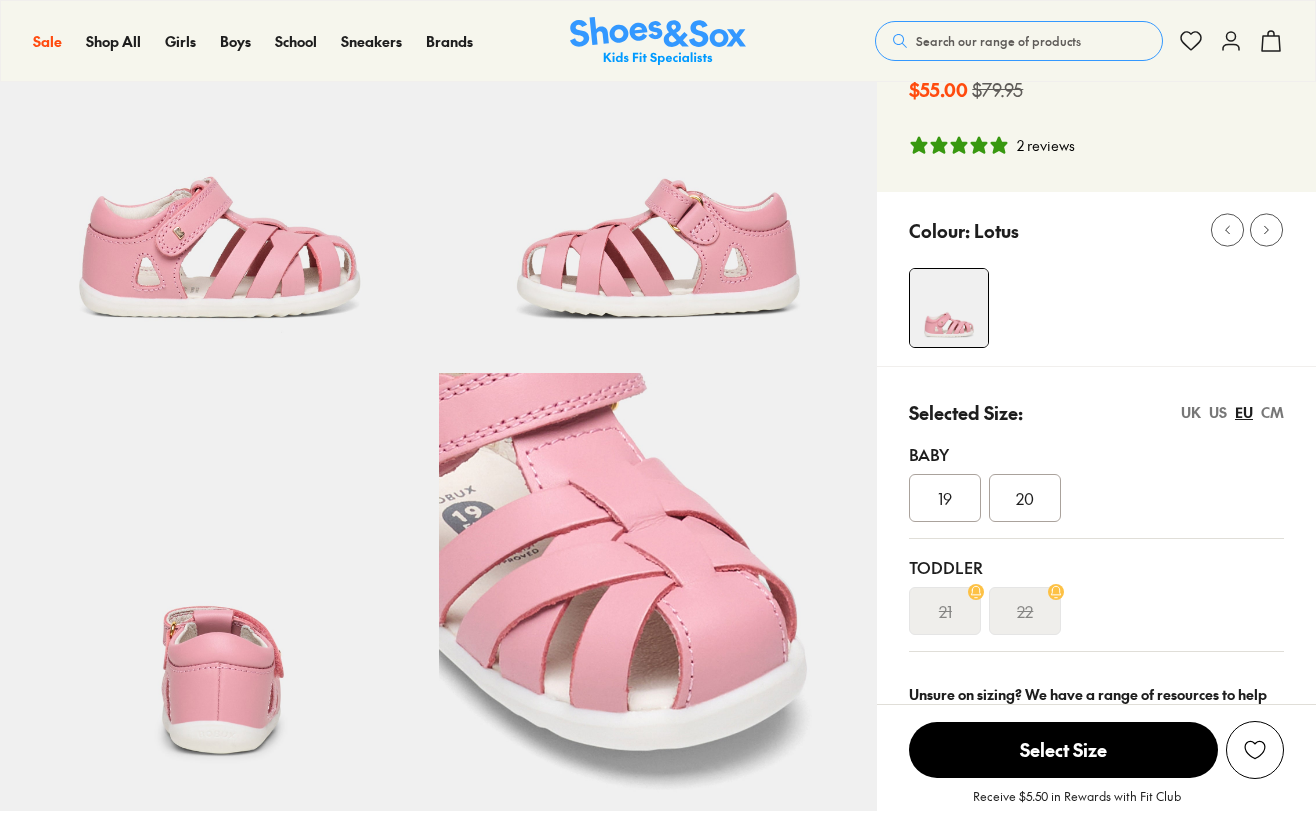 scroll, scrollTop: 188, scrollLeft: 0, axis: vertical 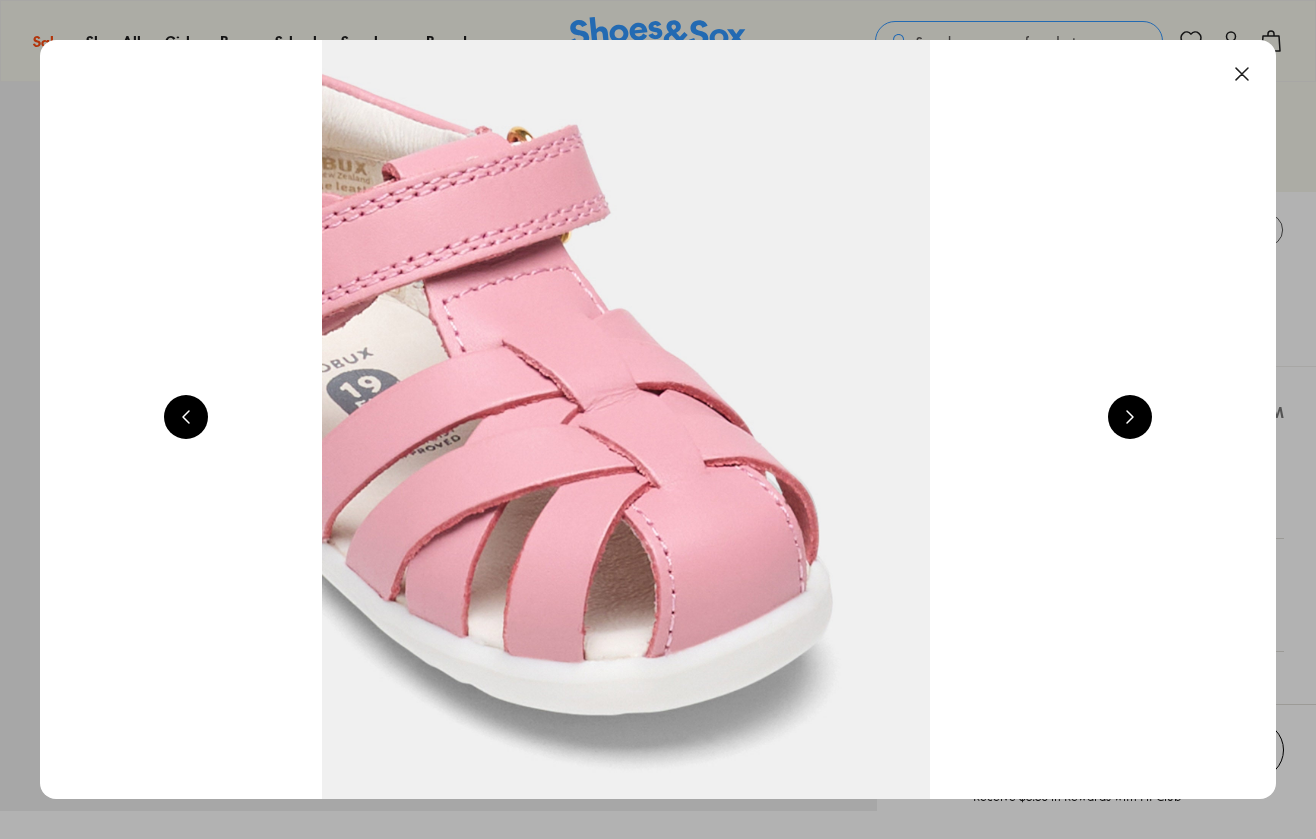 select on "*" 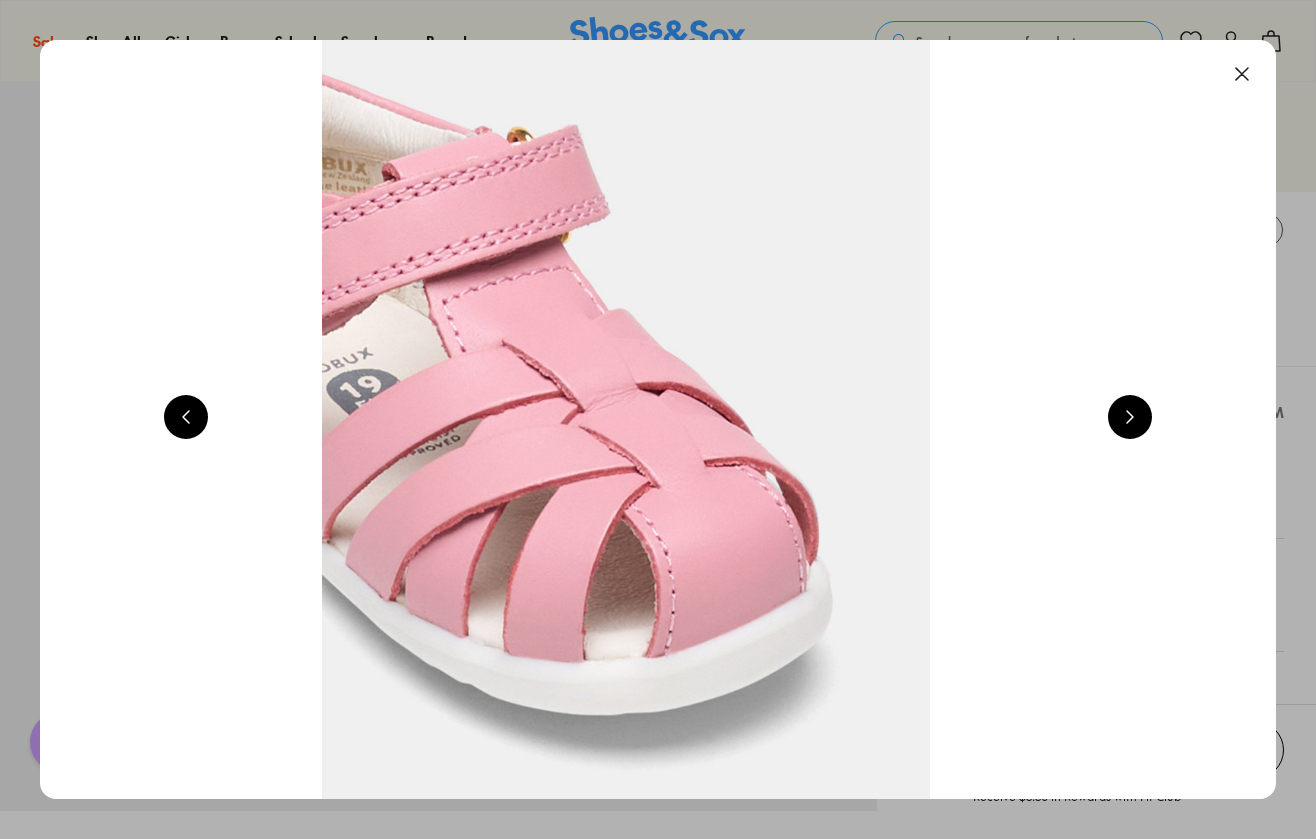 scroll, scrollTop: 0, scrollLeft: 0, axis: both 